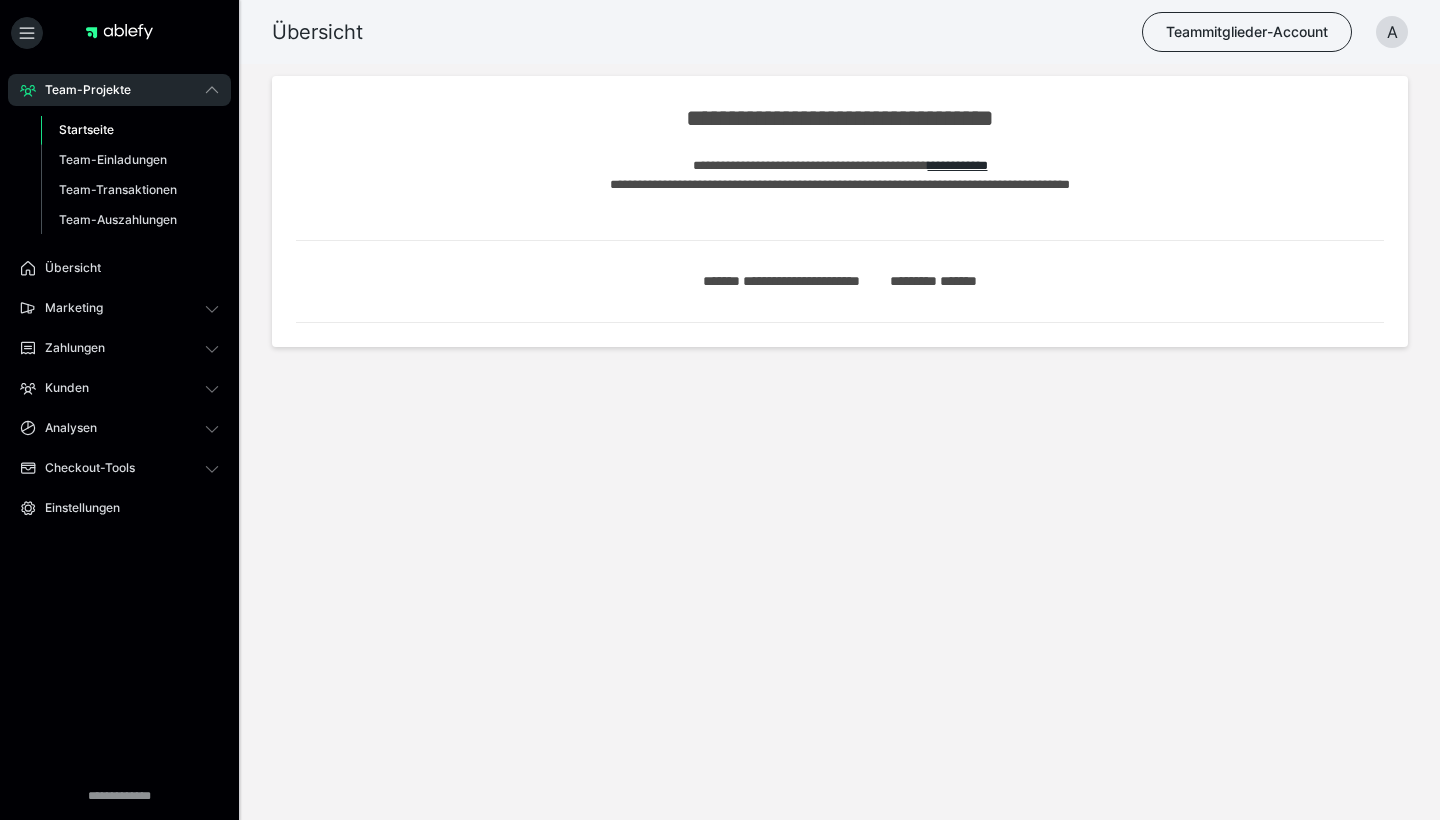 scroll, scrollTop: 0, scrollLeft: 0, axis: both 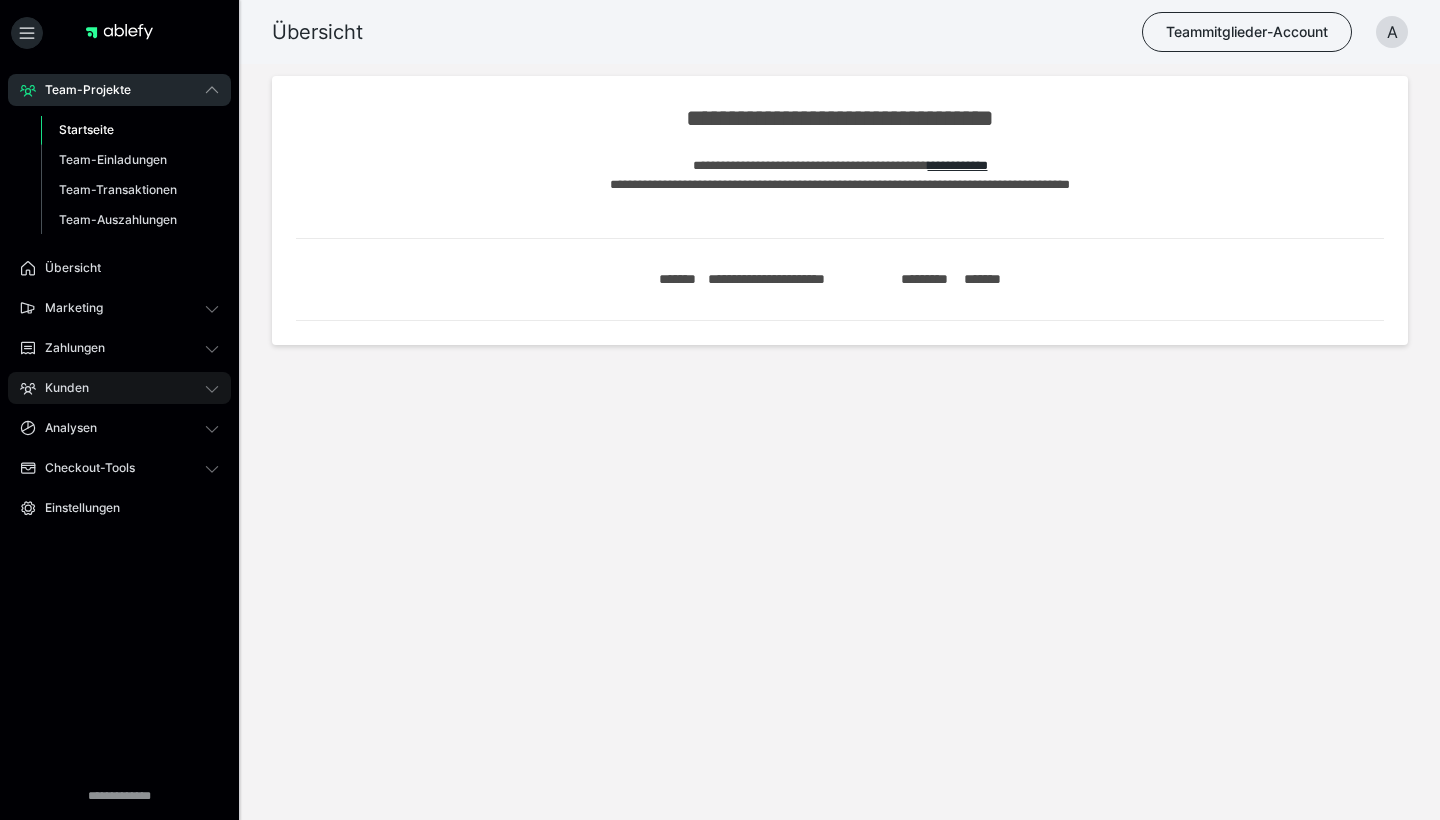 click on "Kunden" at bounding box center [119, 388] 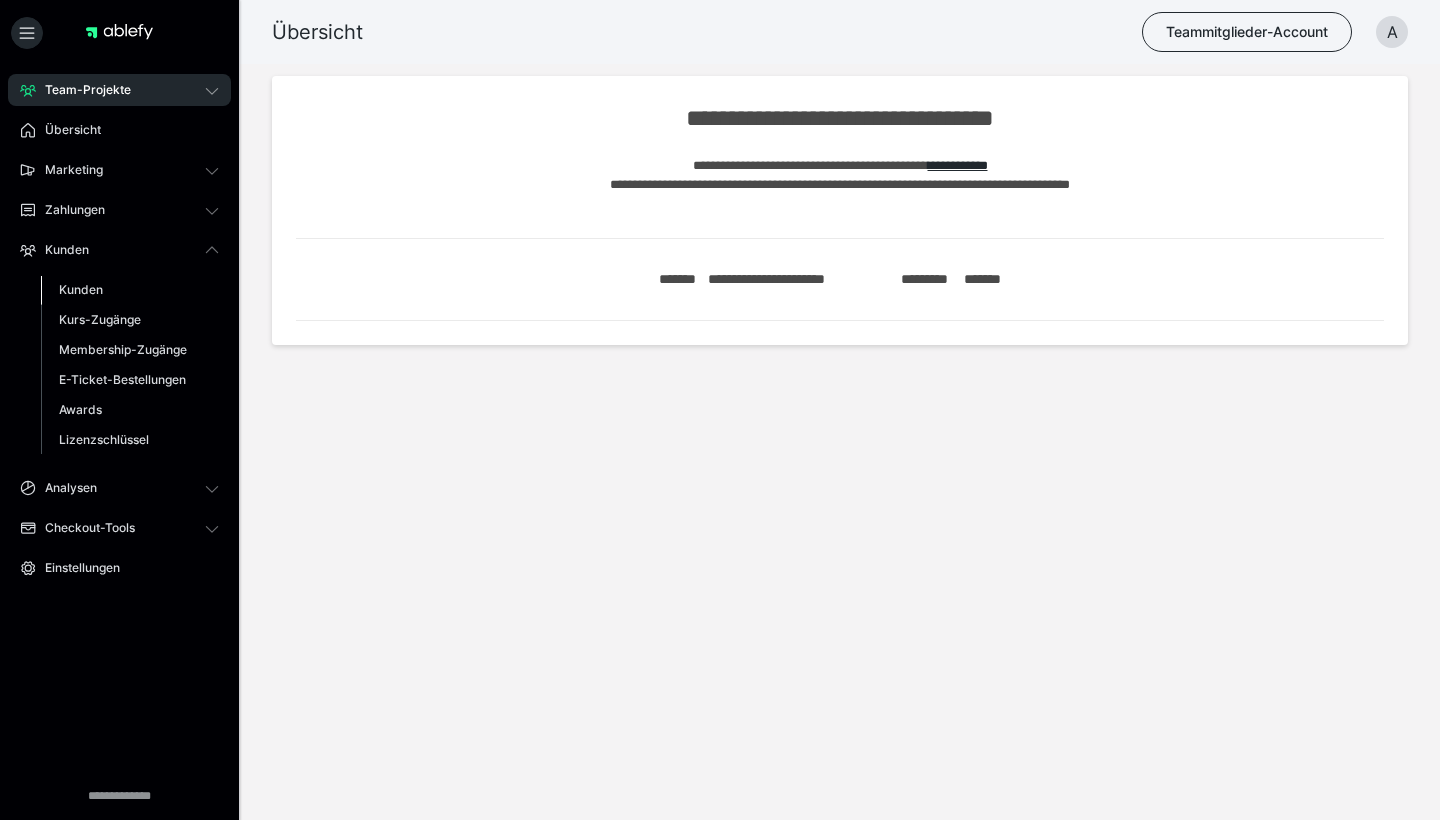 click on "Kunden" at bounding box center (130, 290) 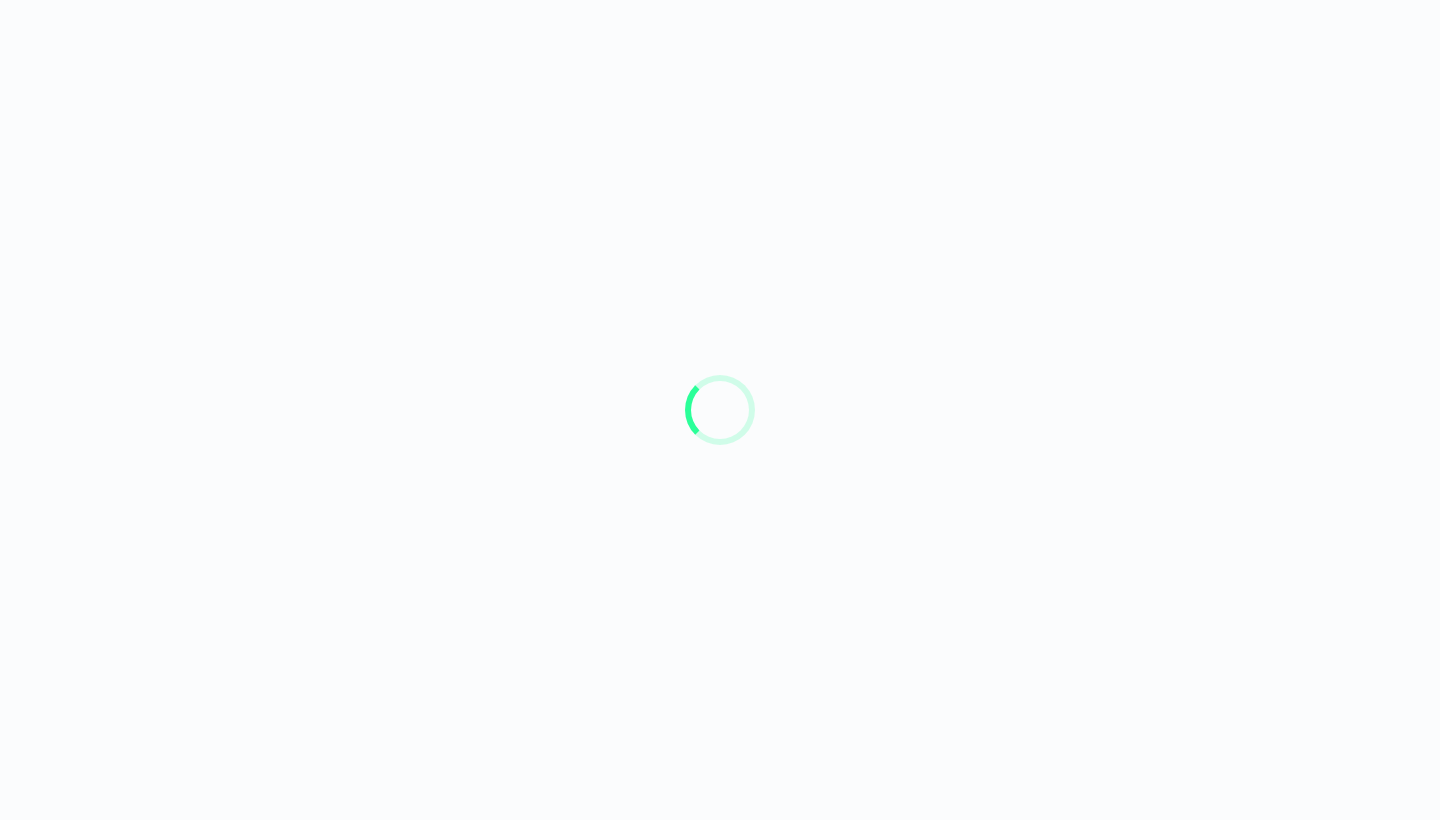scroll, scrollTop: 0, scrollLeft: 0, axis: both 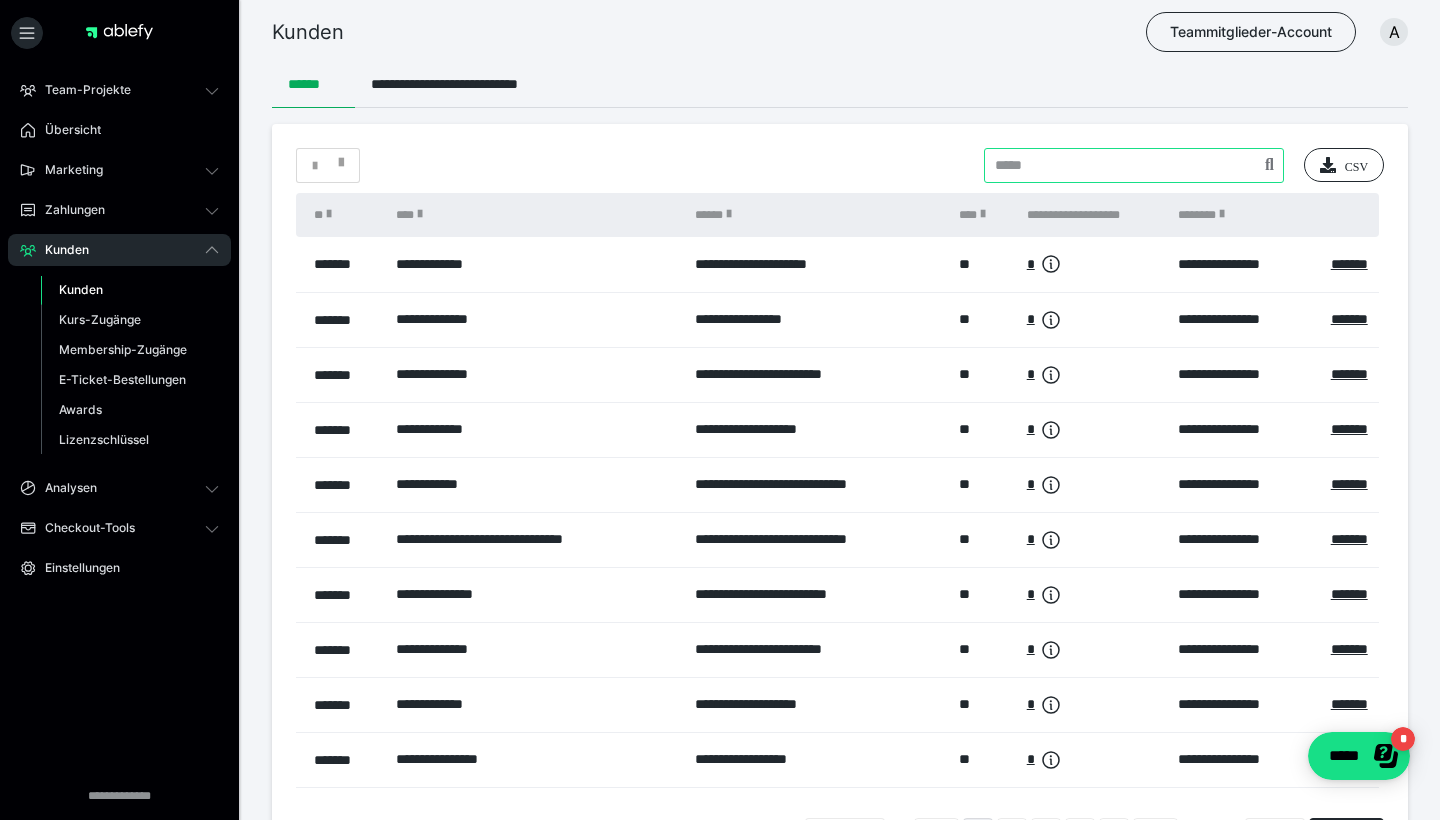 click at bounding box center (1134, 165) 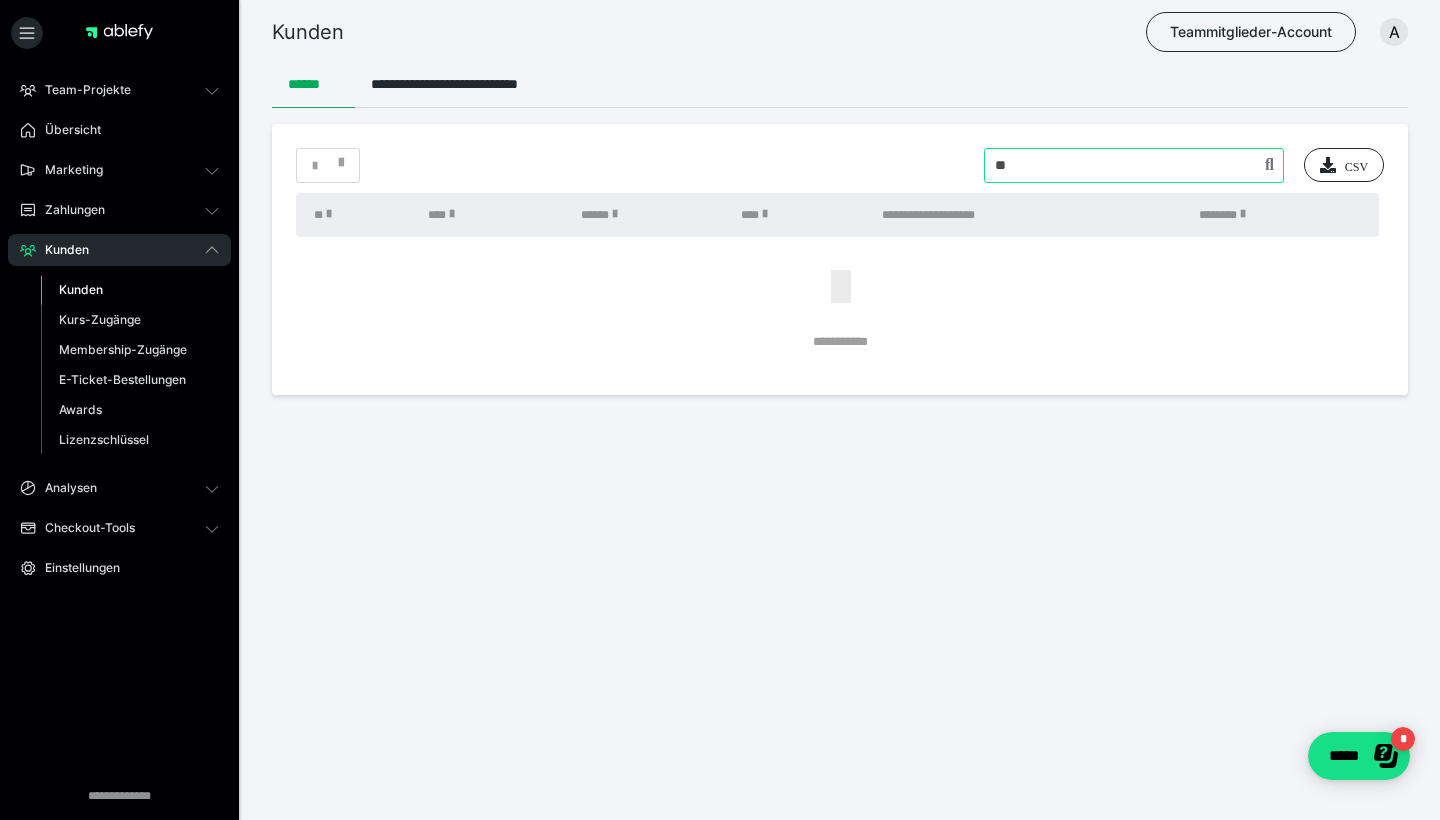 click at bounding box center [1134, 165] 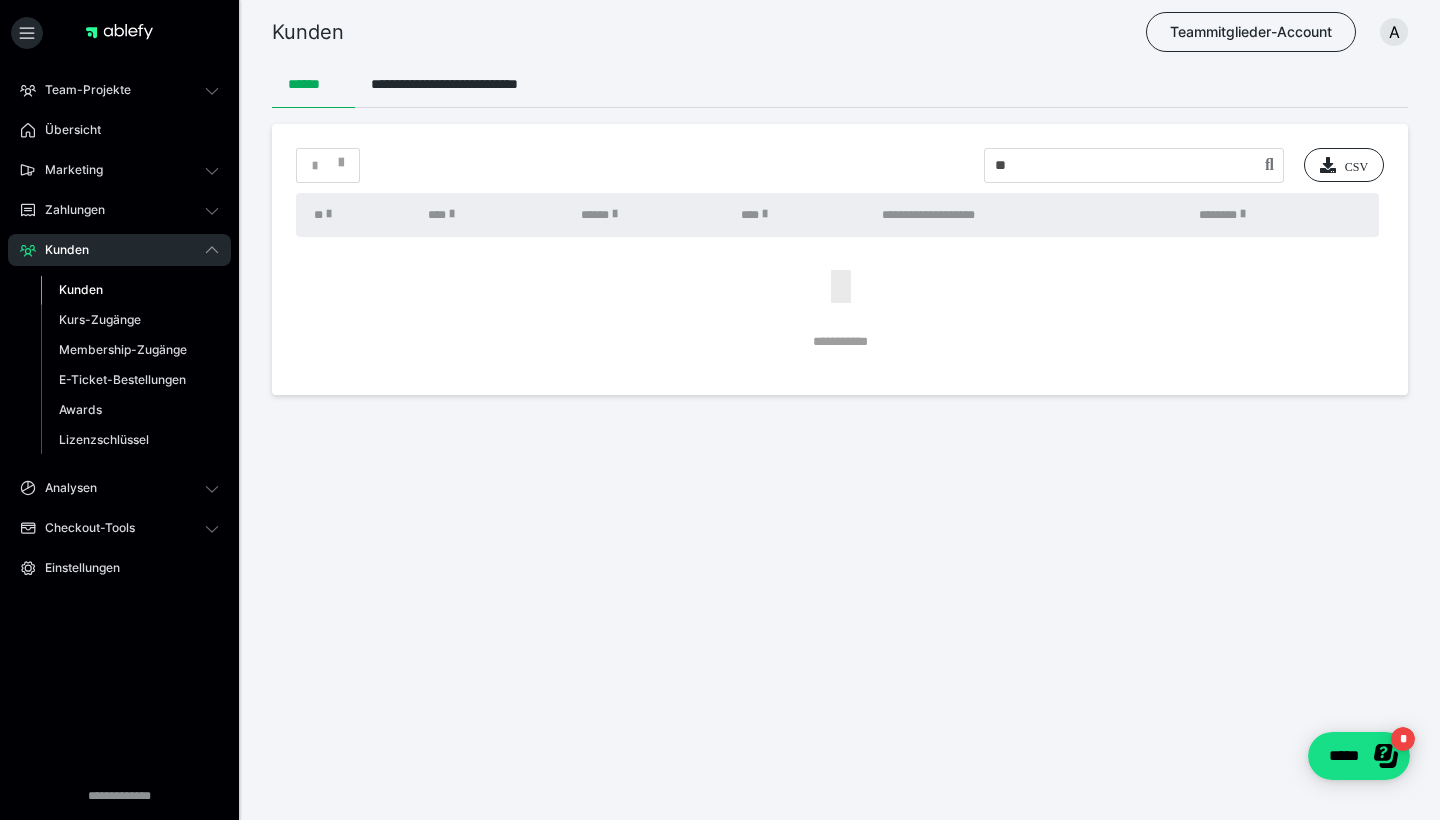 click on "This is a sample text with some PII like john.doe@example.com and 123 Main St, Anytown, CA." at bounding box center [840, 249] 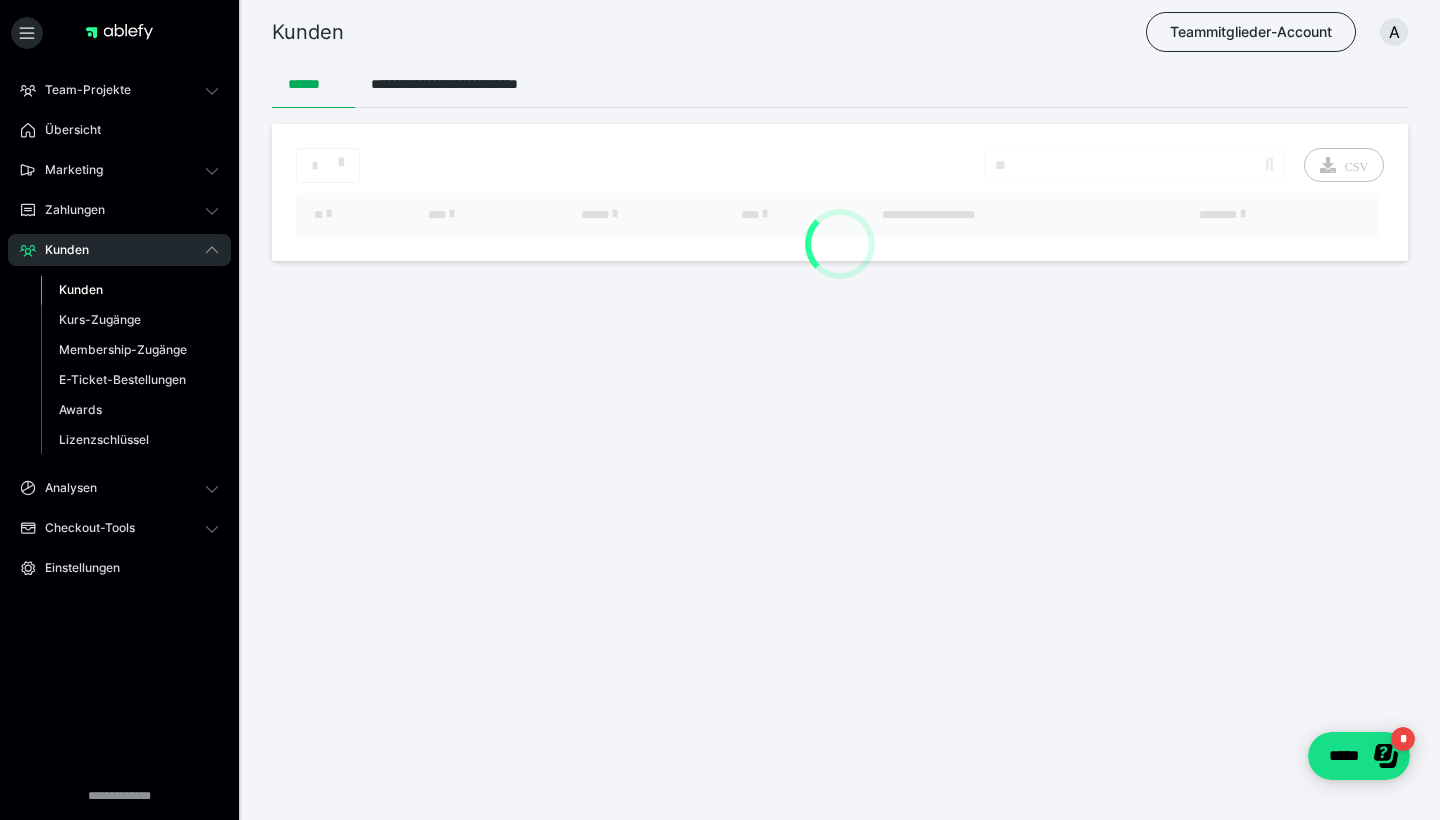 click at bounding box center [840, 192] 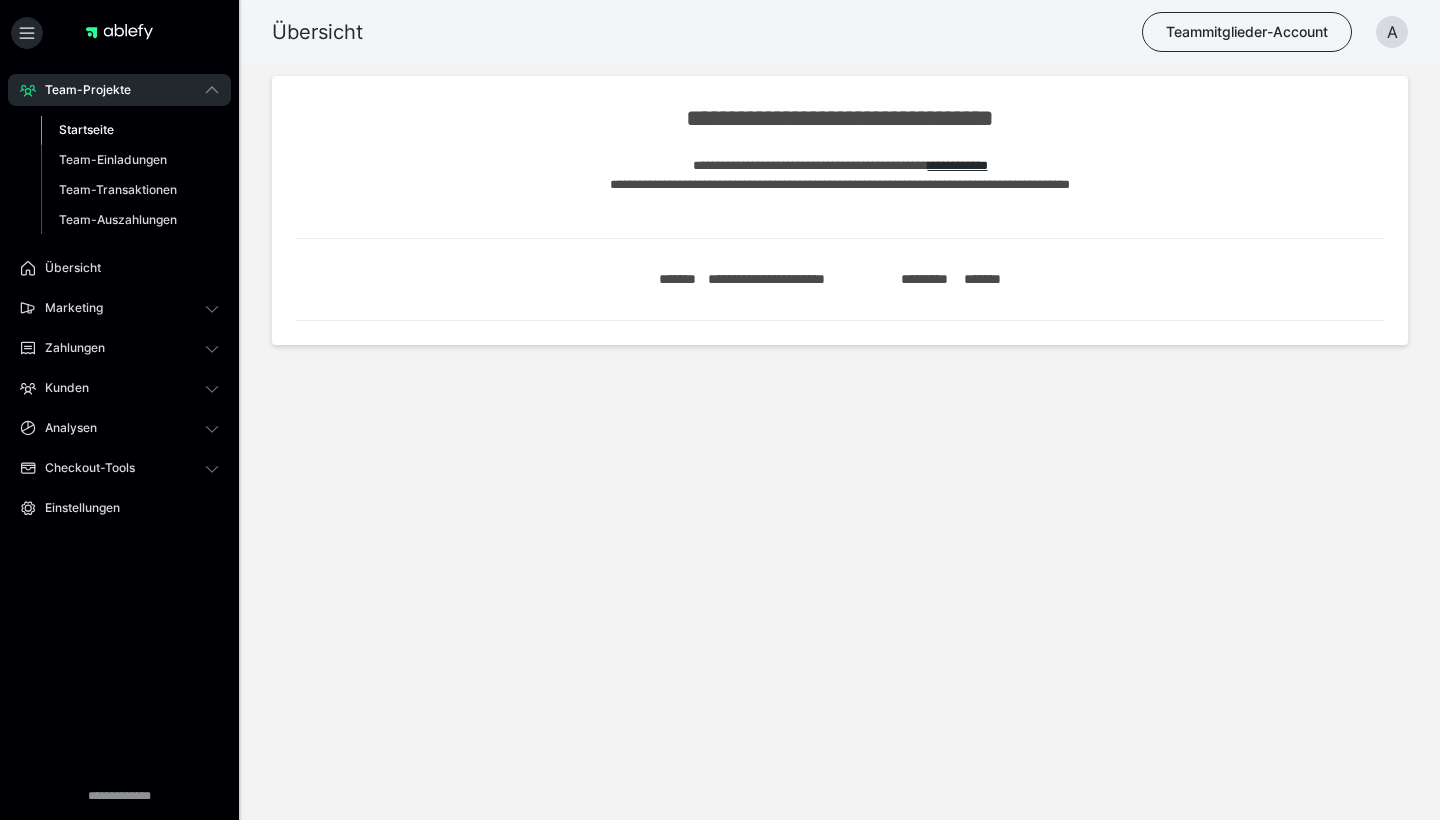scroll, scrollTop: 0, scrollLeft: 0, axis: both 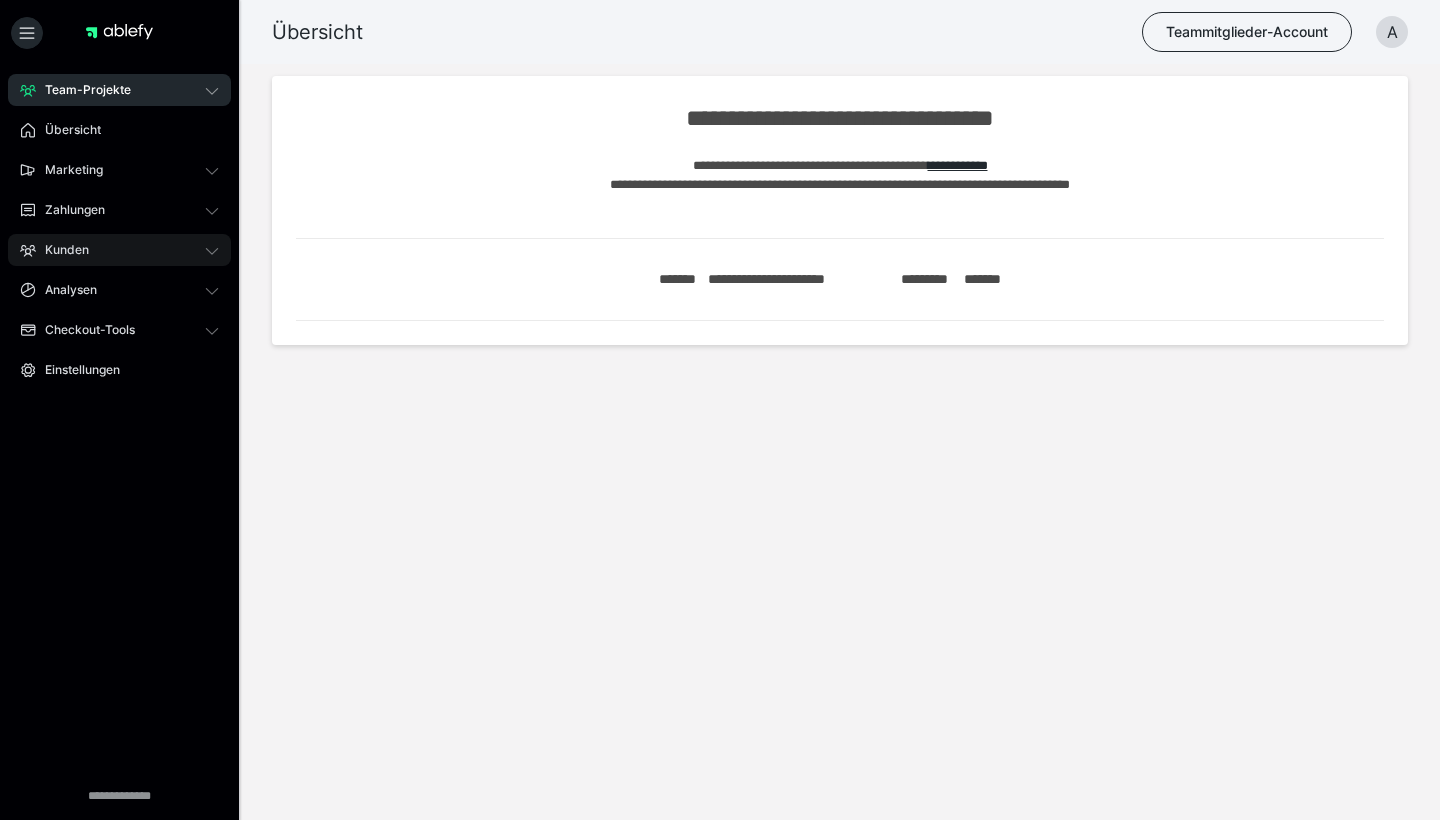 click on "Kunden" at bounding box center [119, 250] 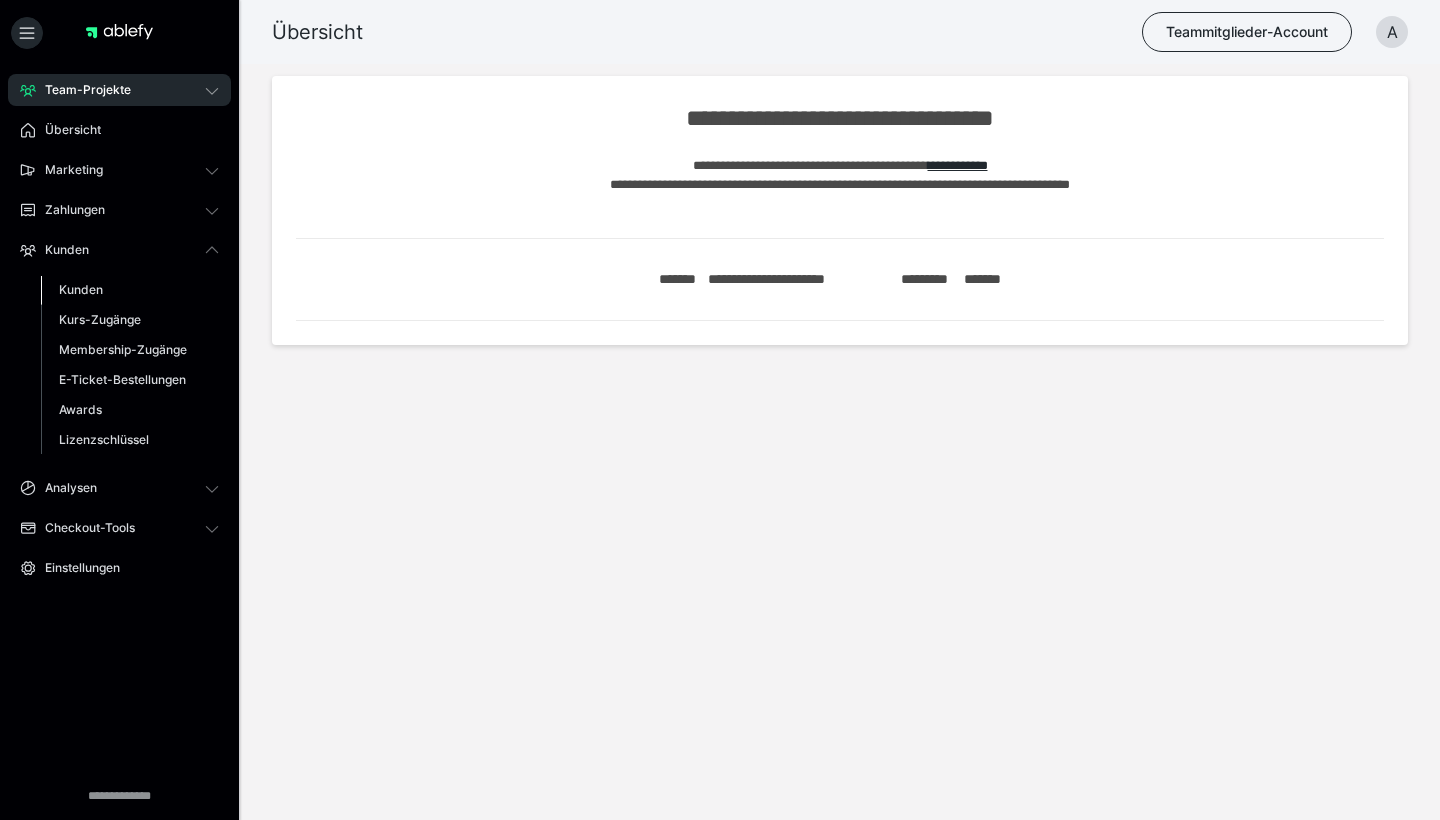 click on "Kunden" at bounding box center [81, 289] 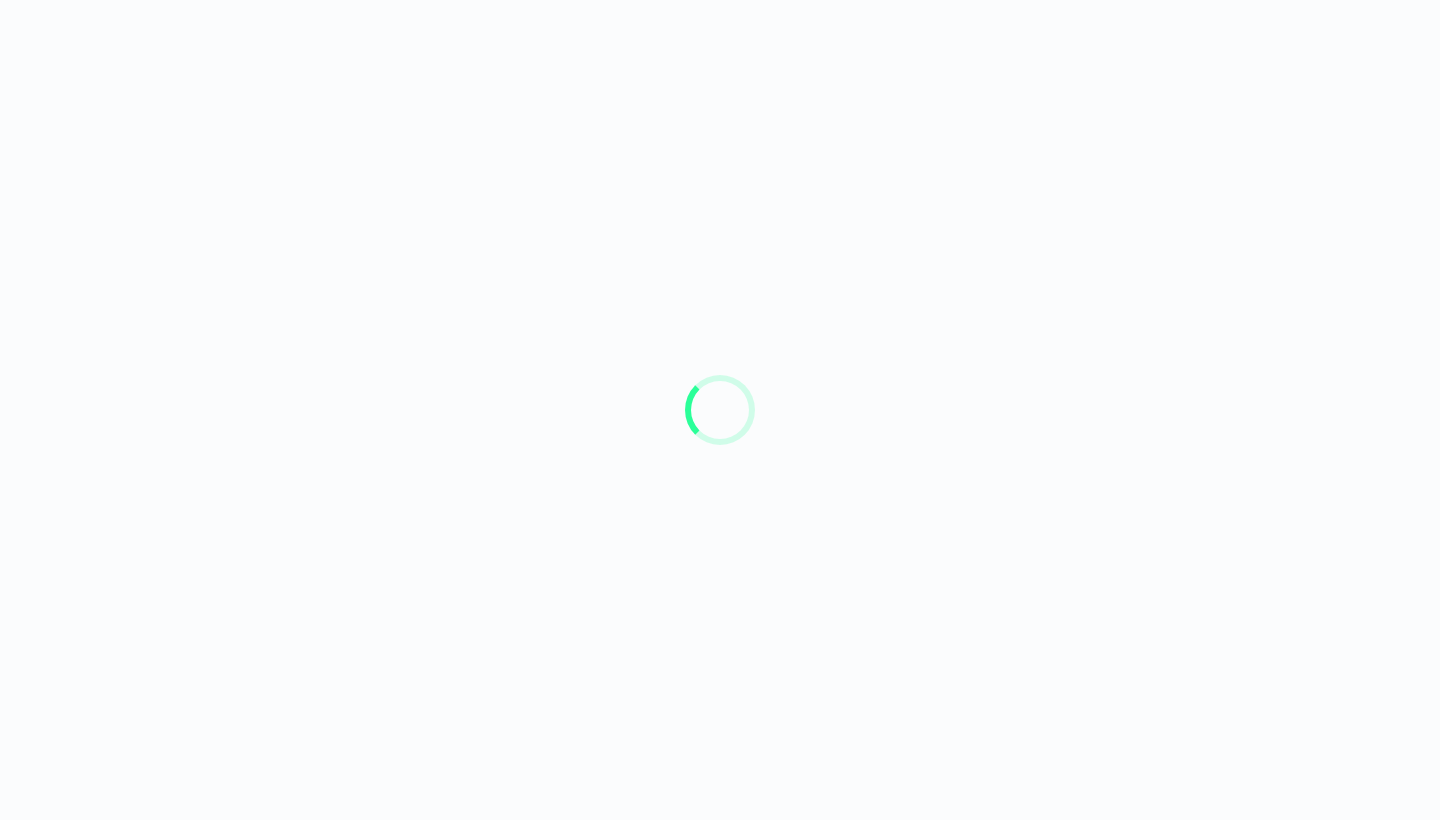 scroll, scrollTop: 0, scrollLeft: 0, axis: both 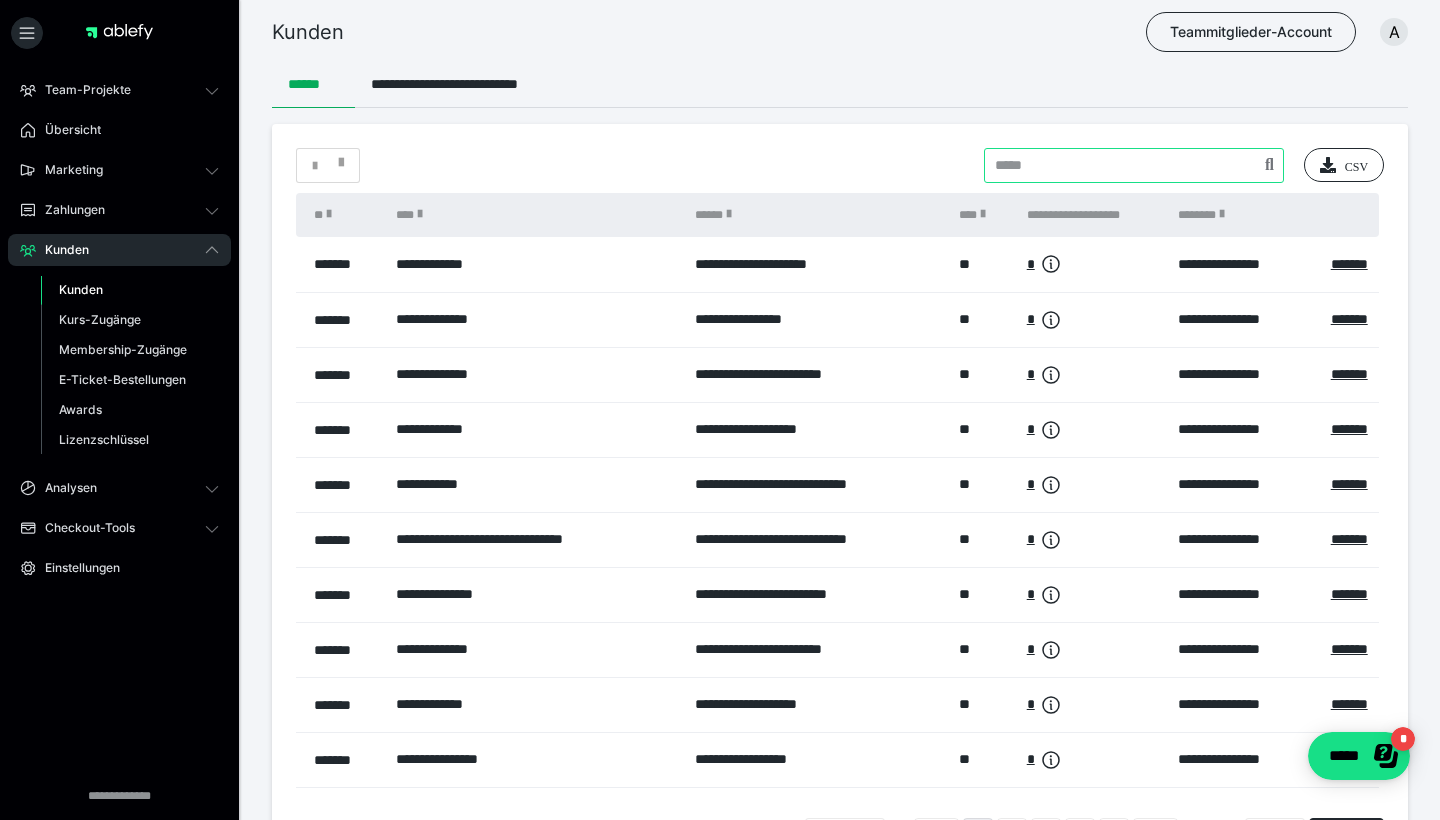 click at bounding box center [1134, 165] 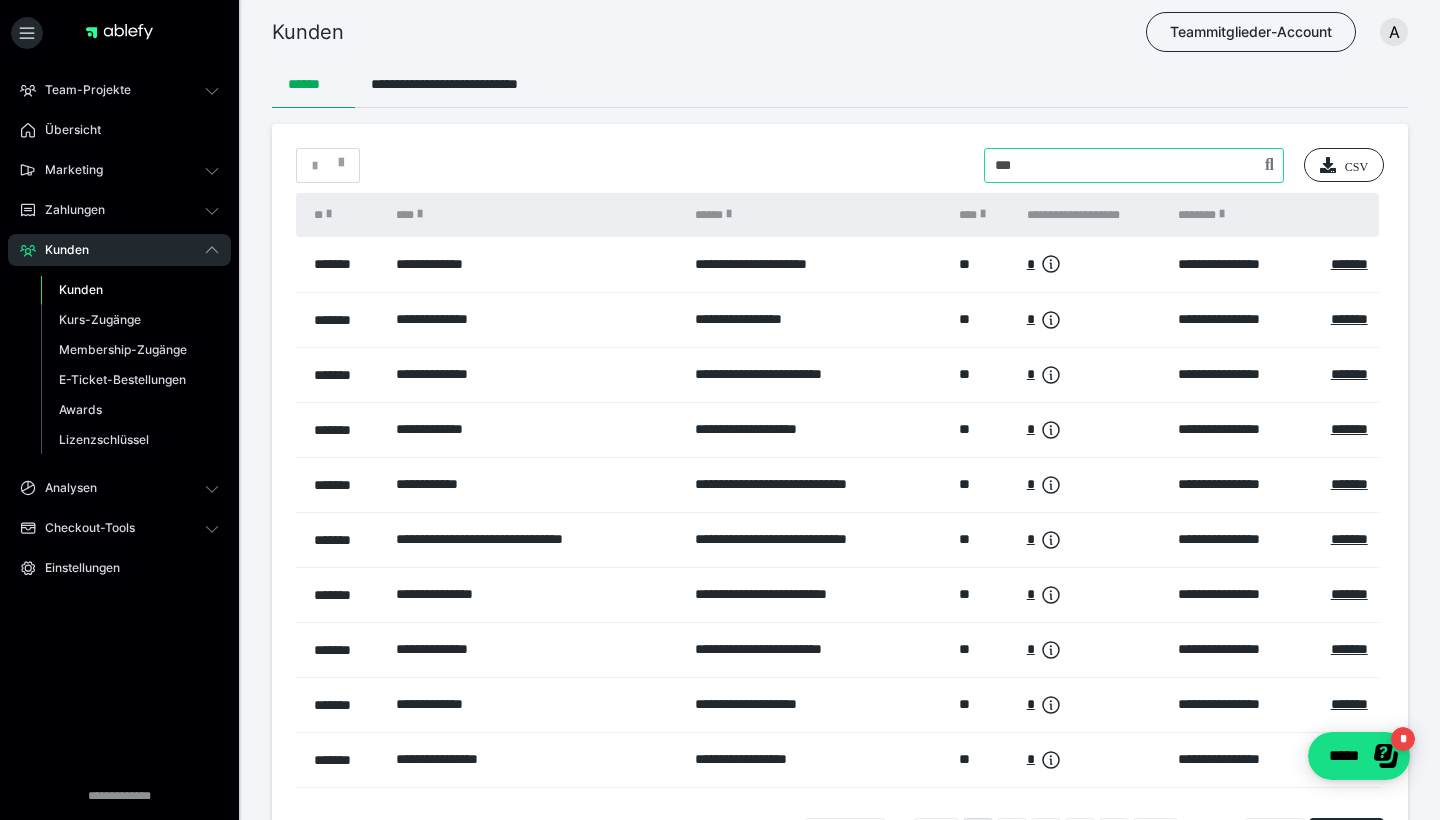 type on "***" 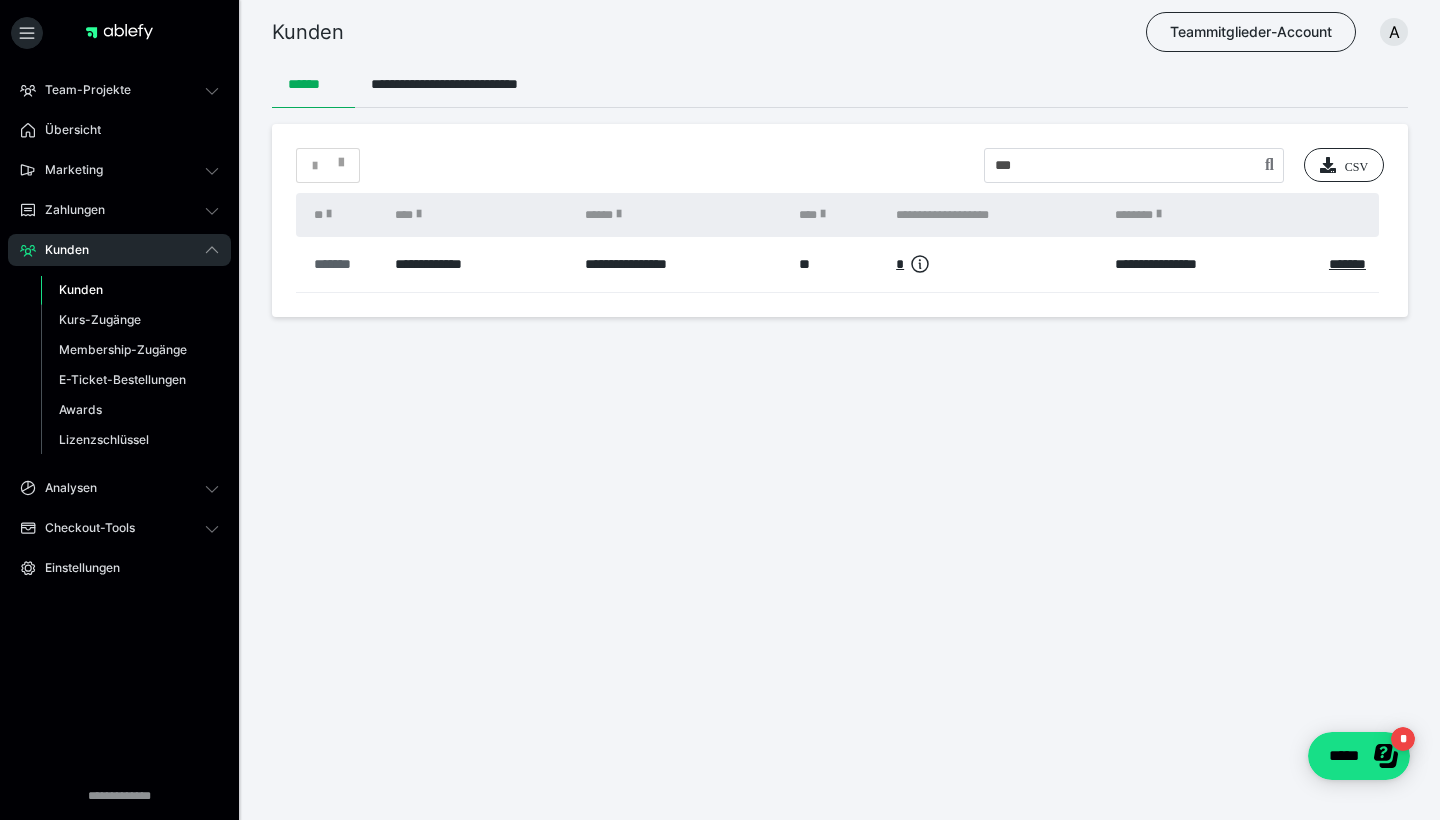 click on "*******" at bounding box center [344, 264] 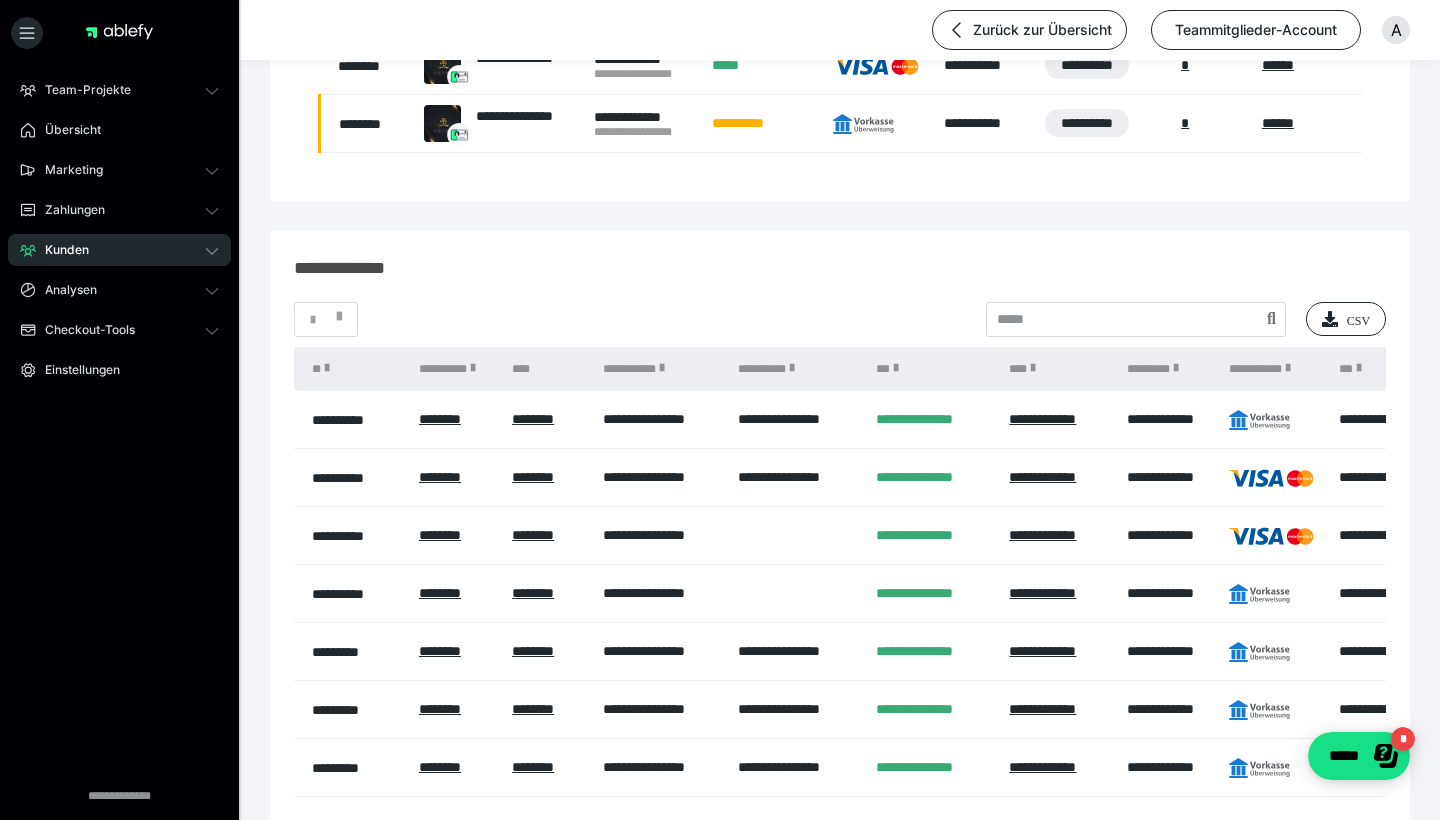 scroll, scrollTop: 451, scrollLeft: 0, axis: vertical 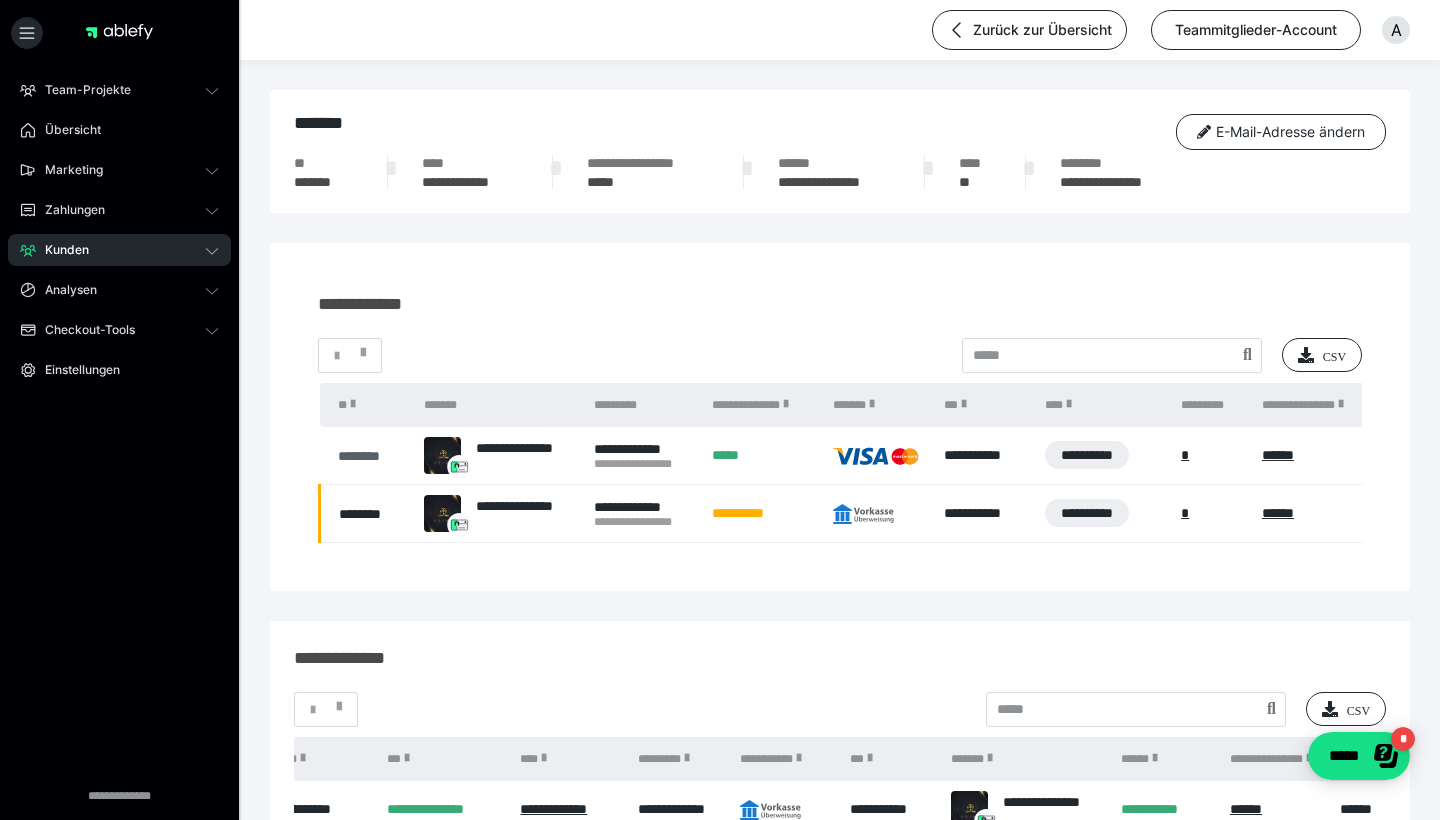click on "********" at bounding box center [371, 456] 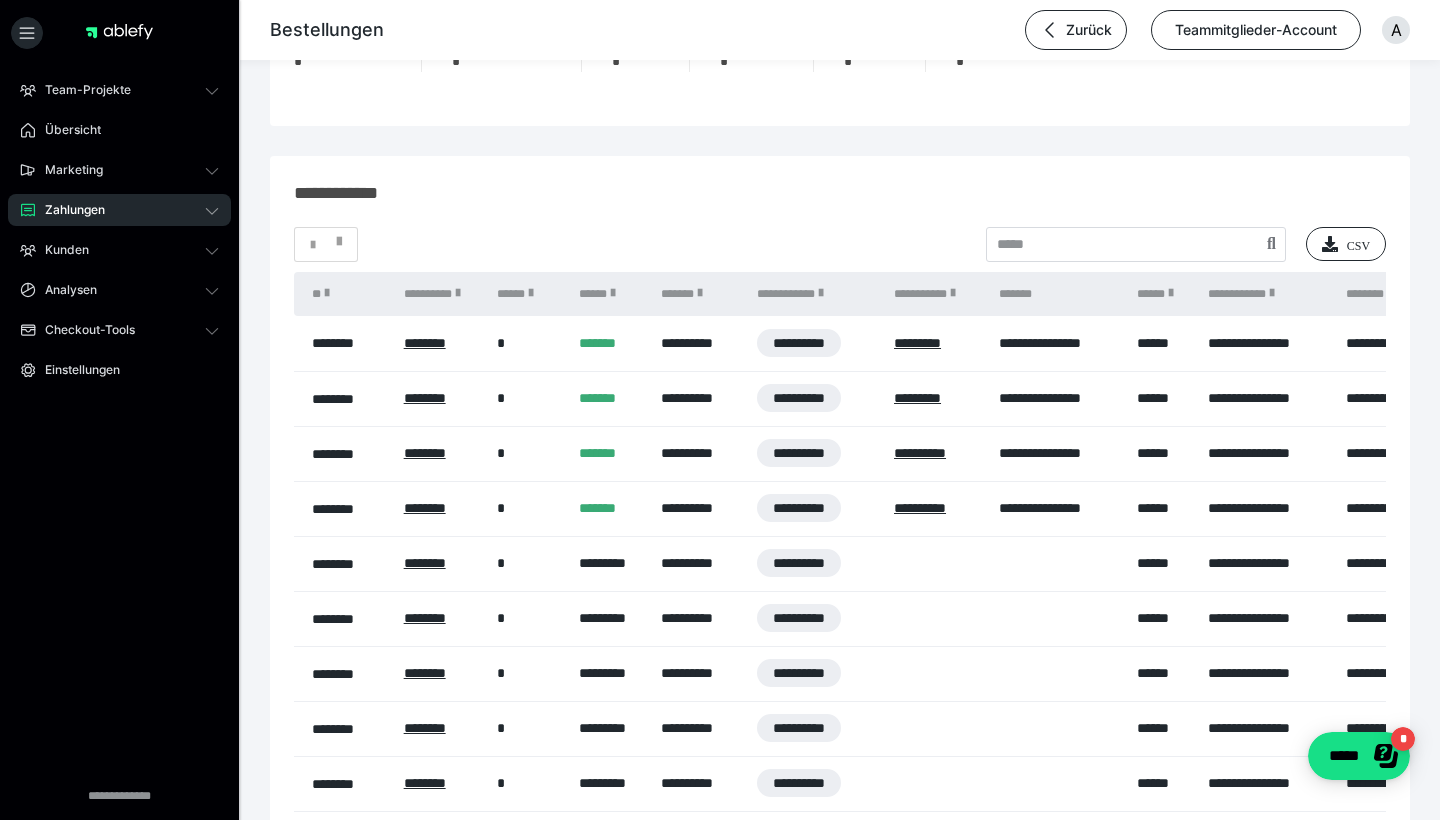 scroll, scrollTop: 1227, scrollLeft: 0, axis: vertical 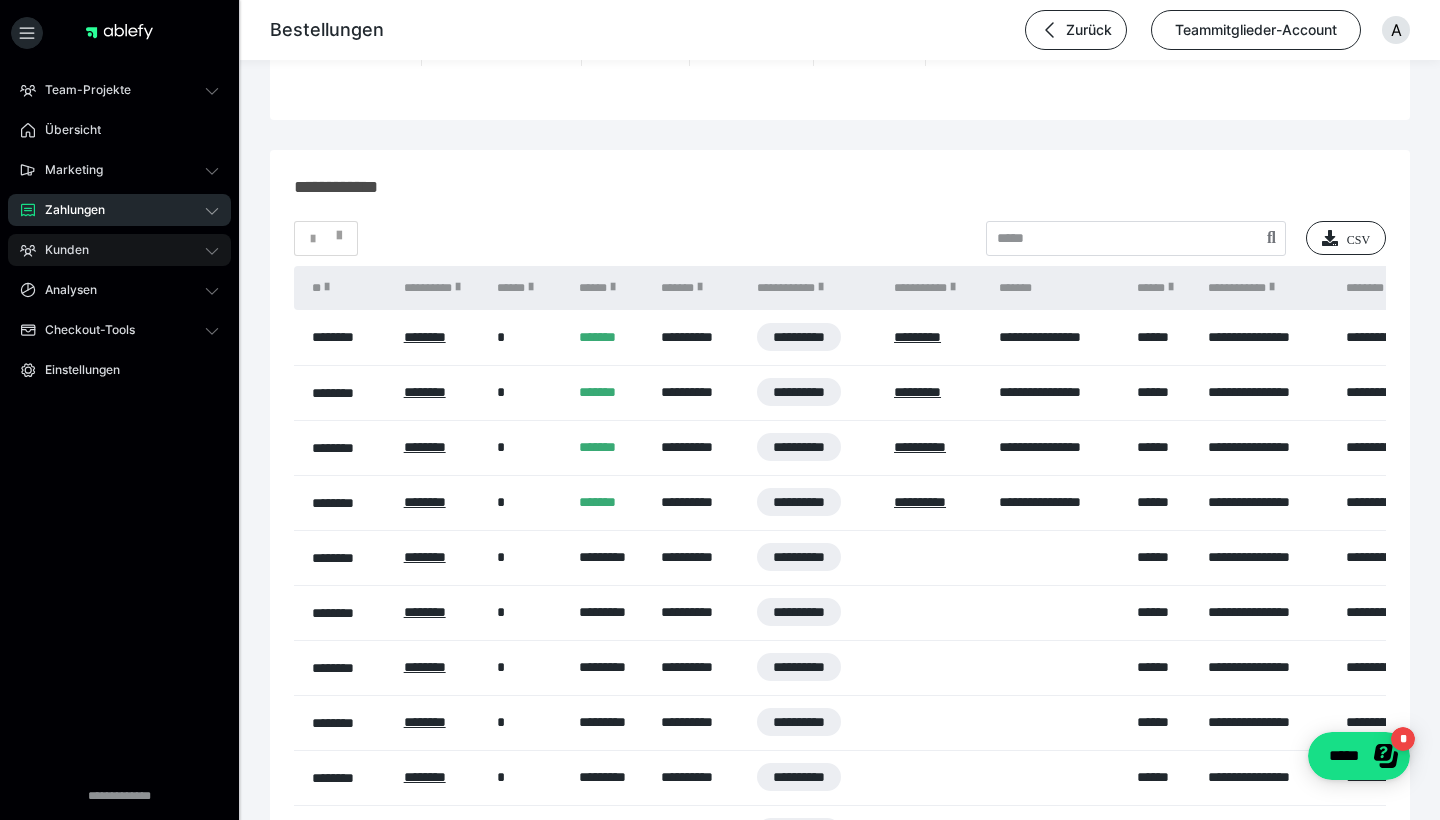 click on "Kunden" at bounding box center (60, 250) 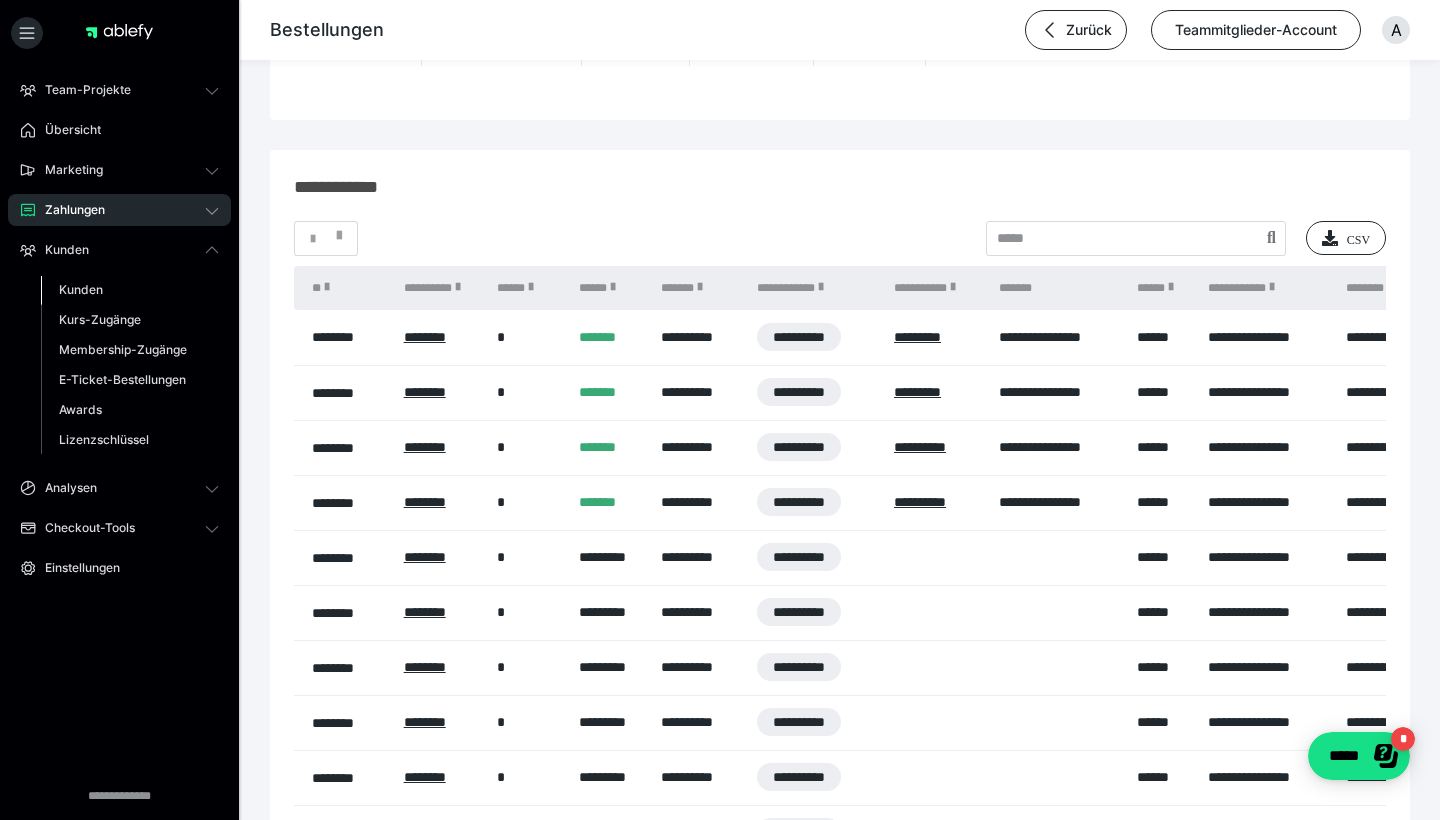 click on "Kunden" at bounding box center (81, 289) 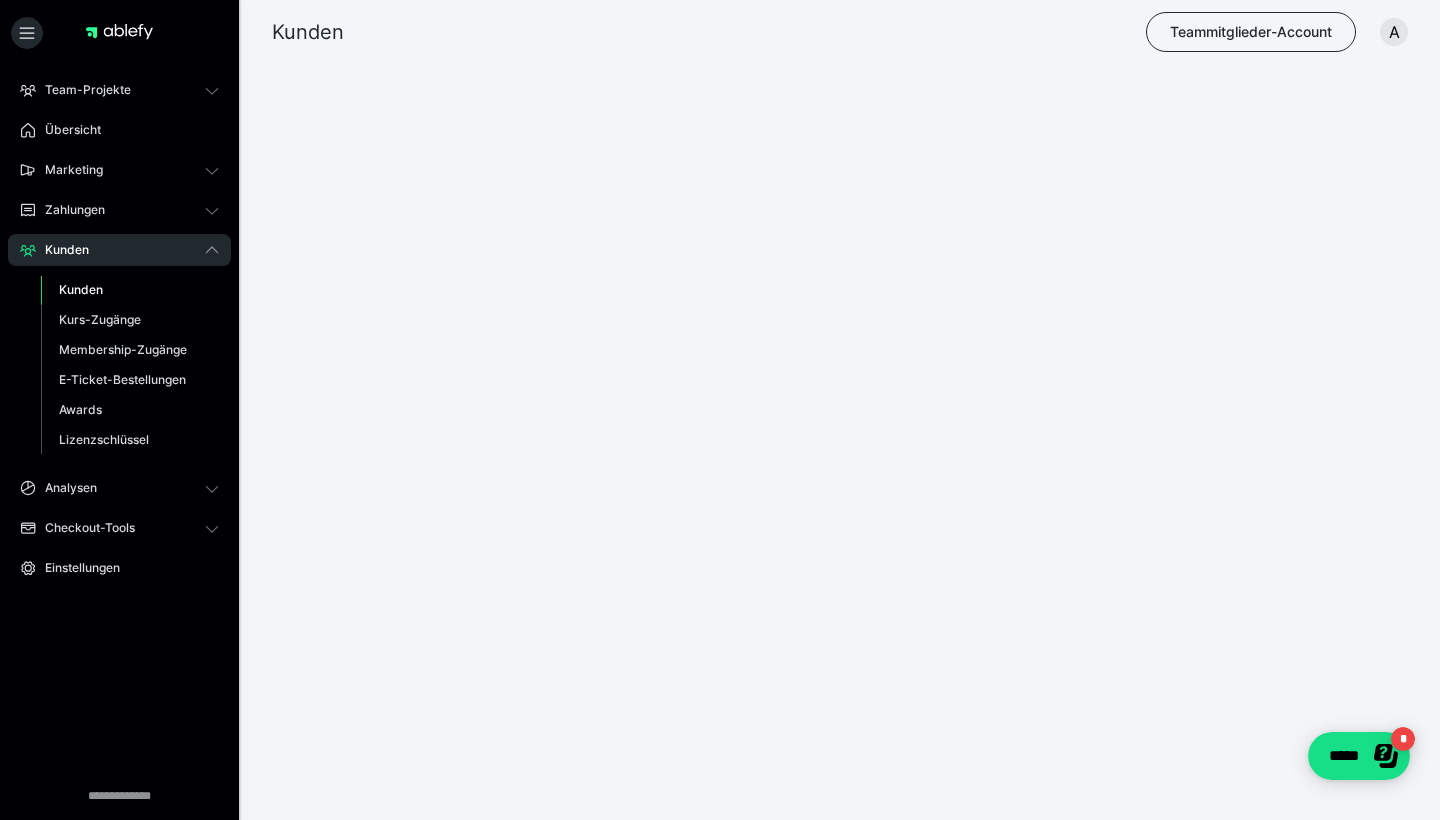 scroll, scrollTop: 0, scrollLeft: 0, axis: both 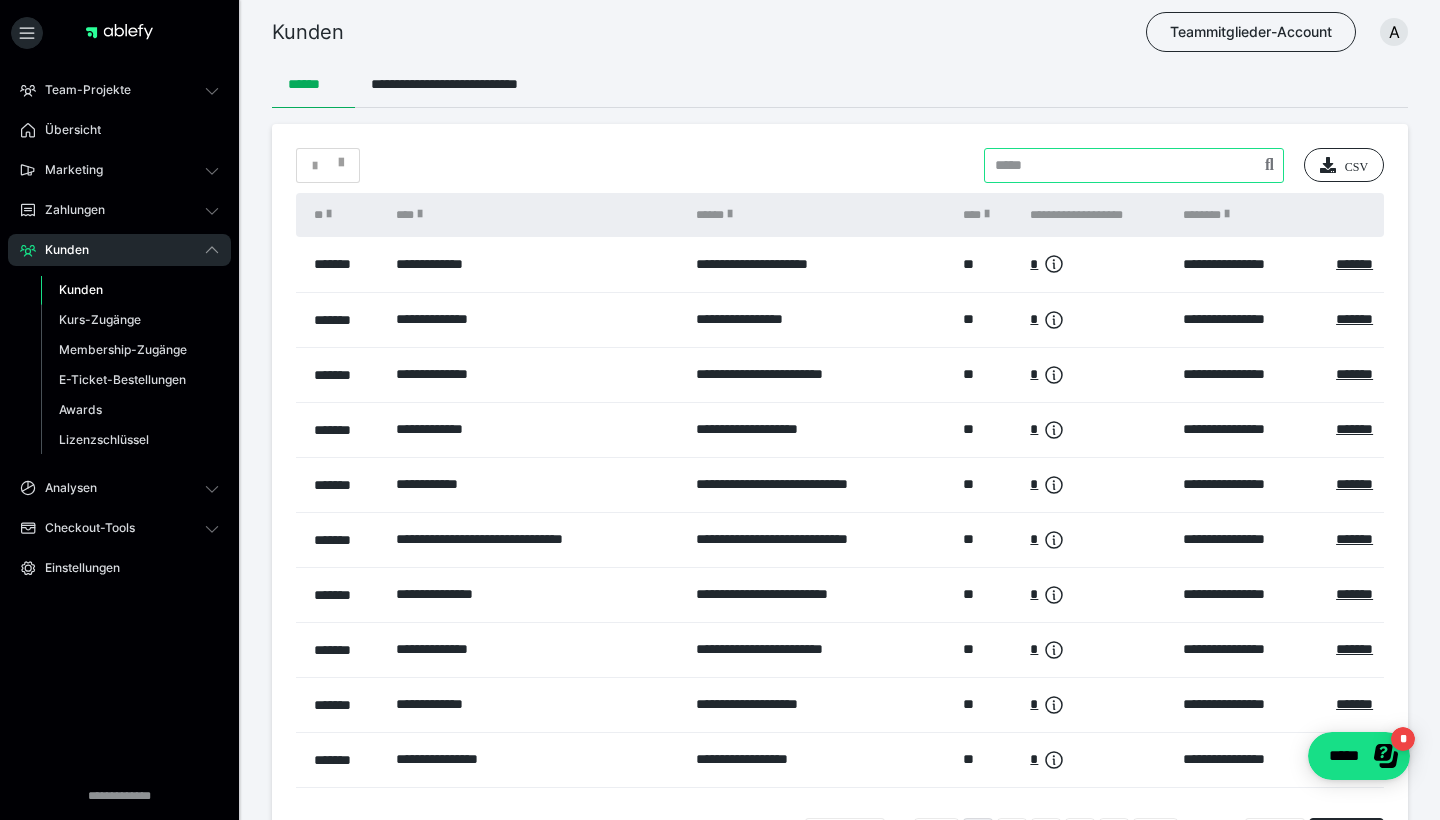 click at bounding box center [1134, 165] 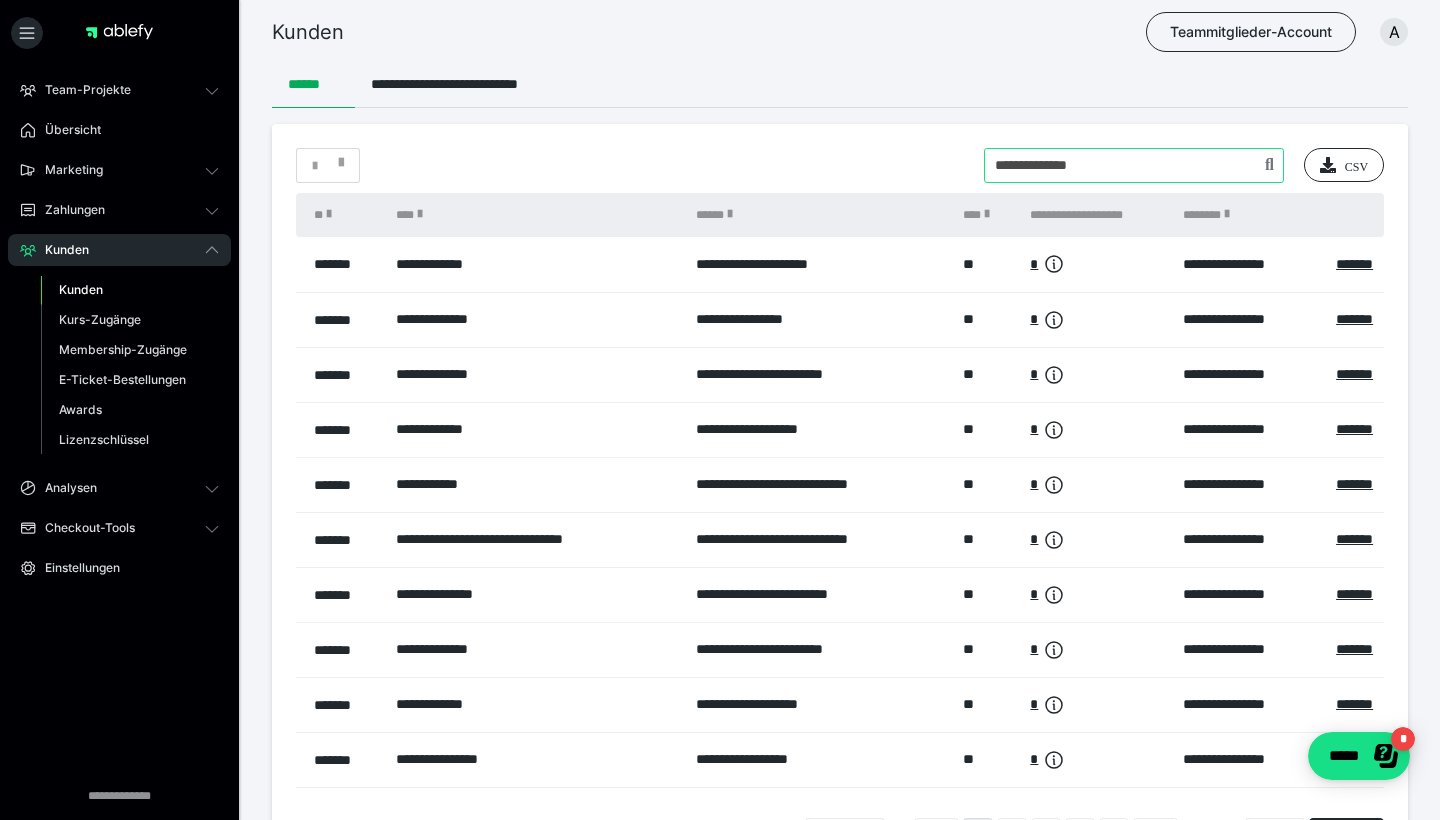 type on "**********" 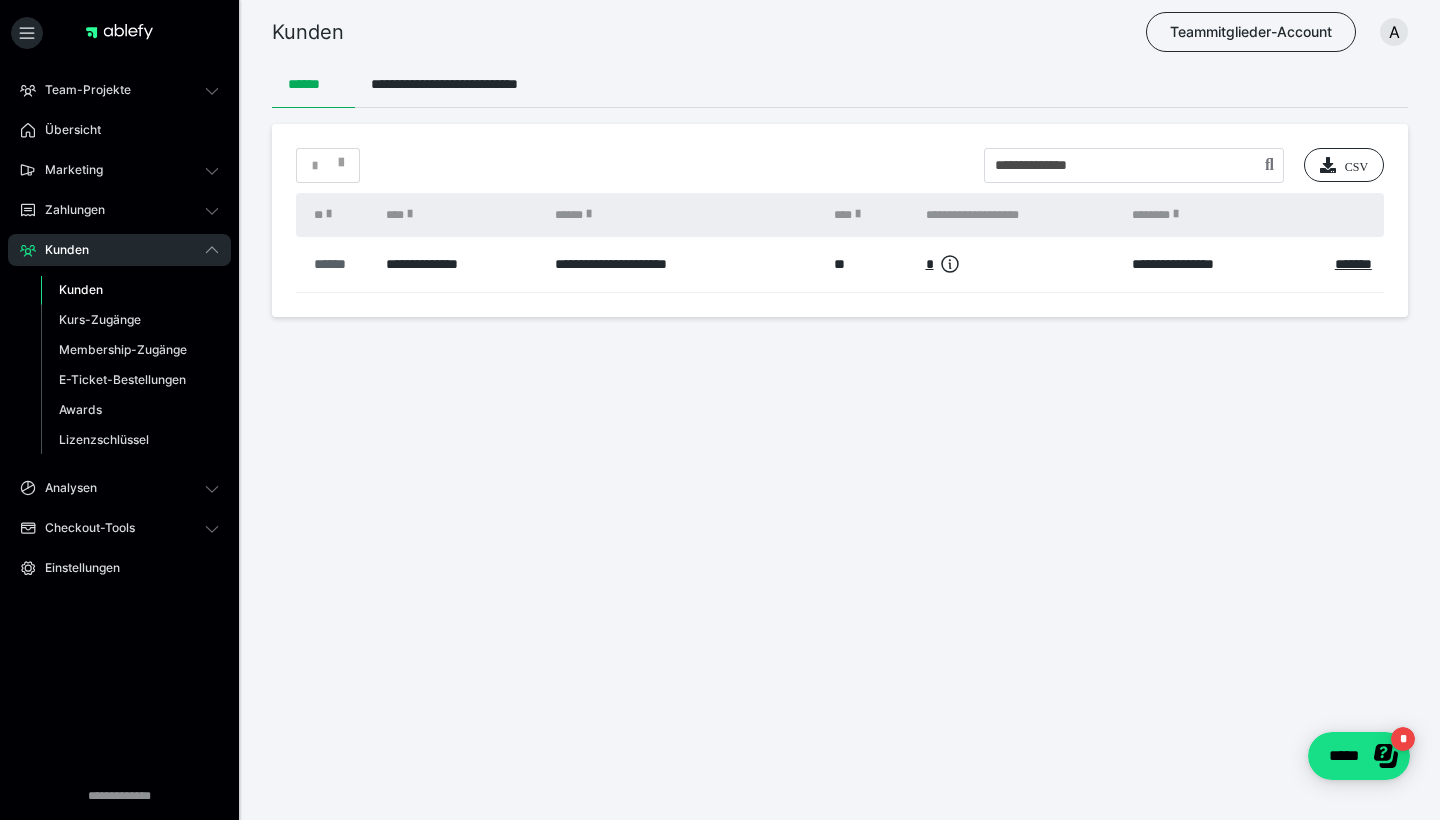 click on "******" at bounding box center (340, 264) 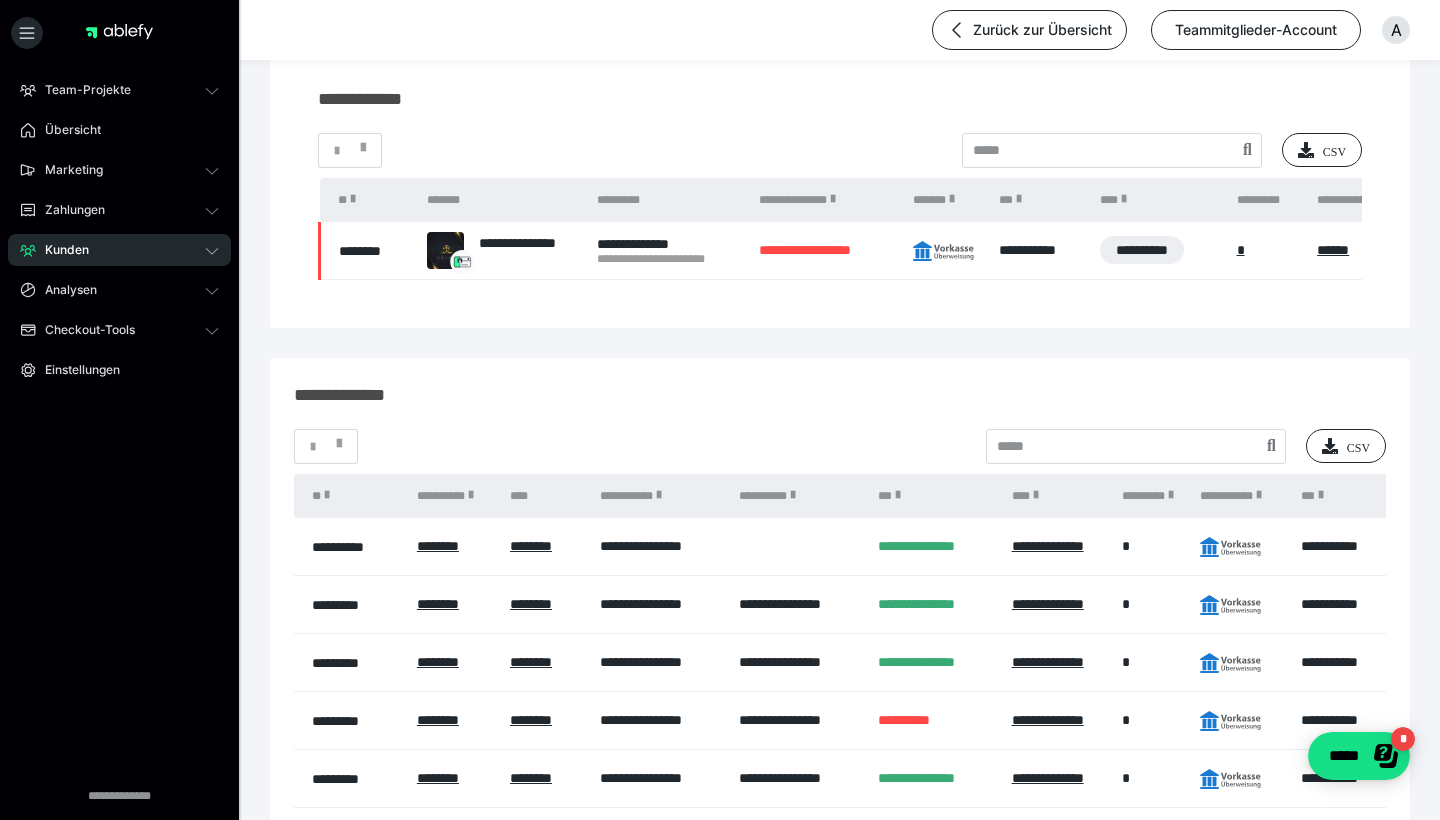 scroll, scrollTop: 258, scrollLeft: 0, axis: vertical 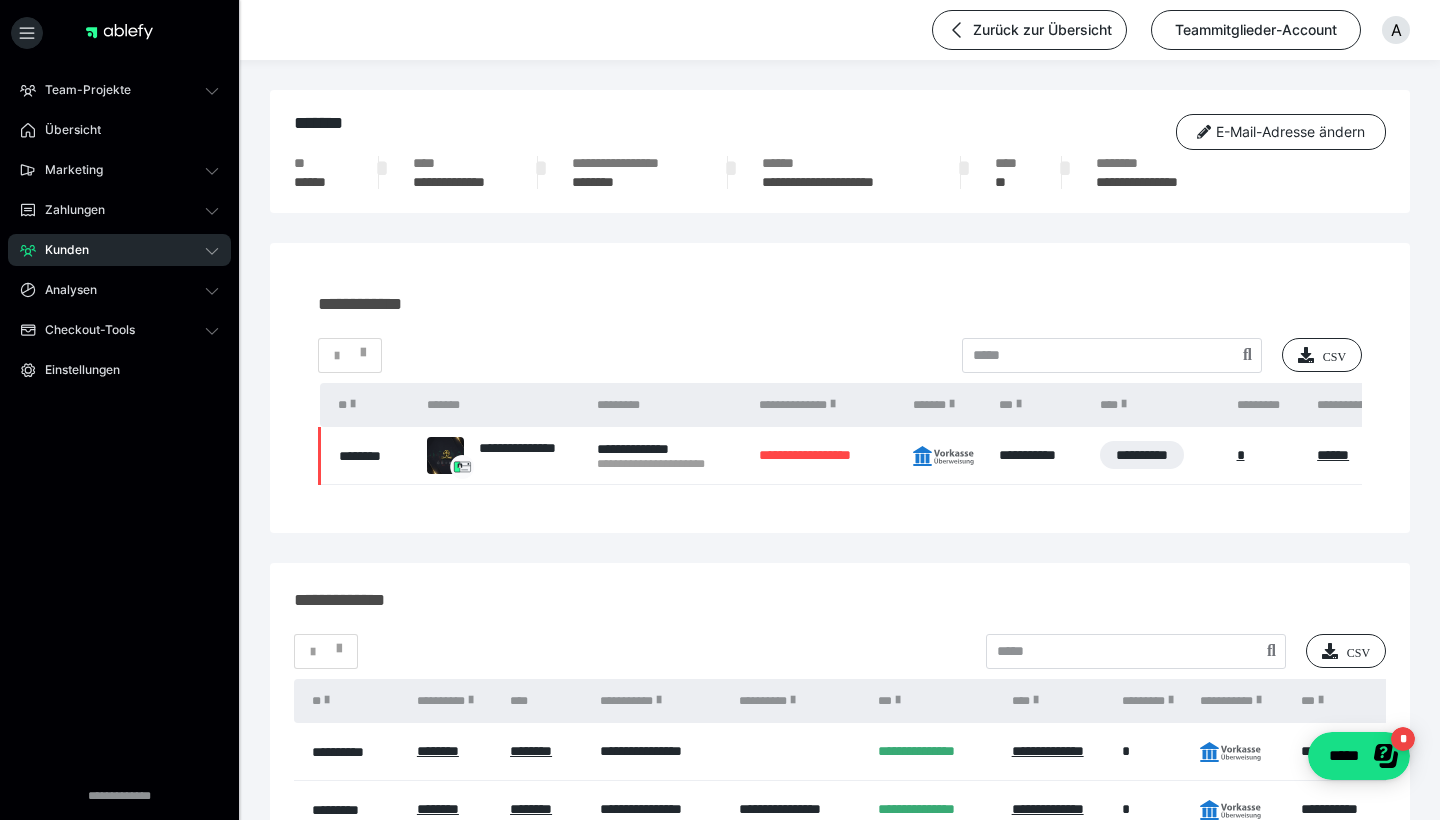 click on "Kunden" at bounding box center [119, 250] 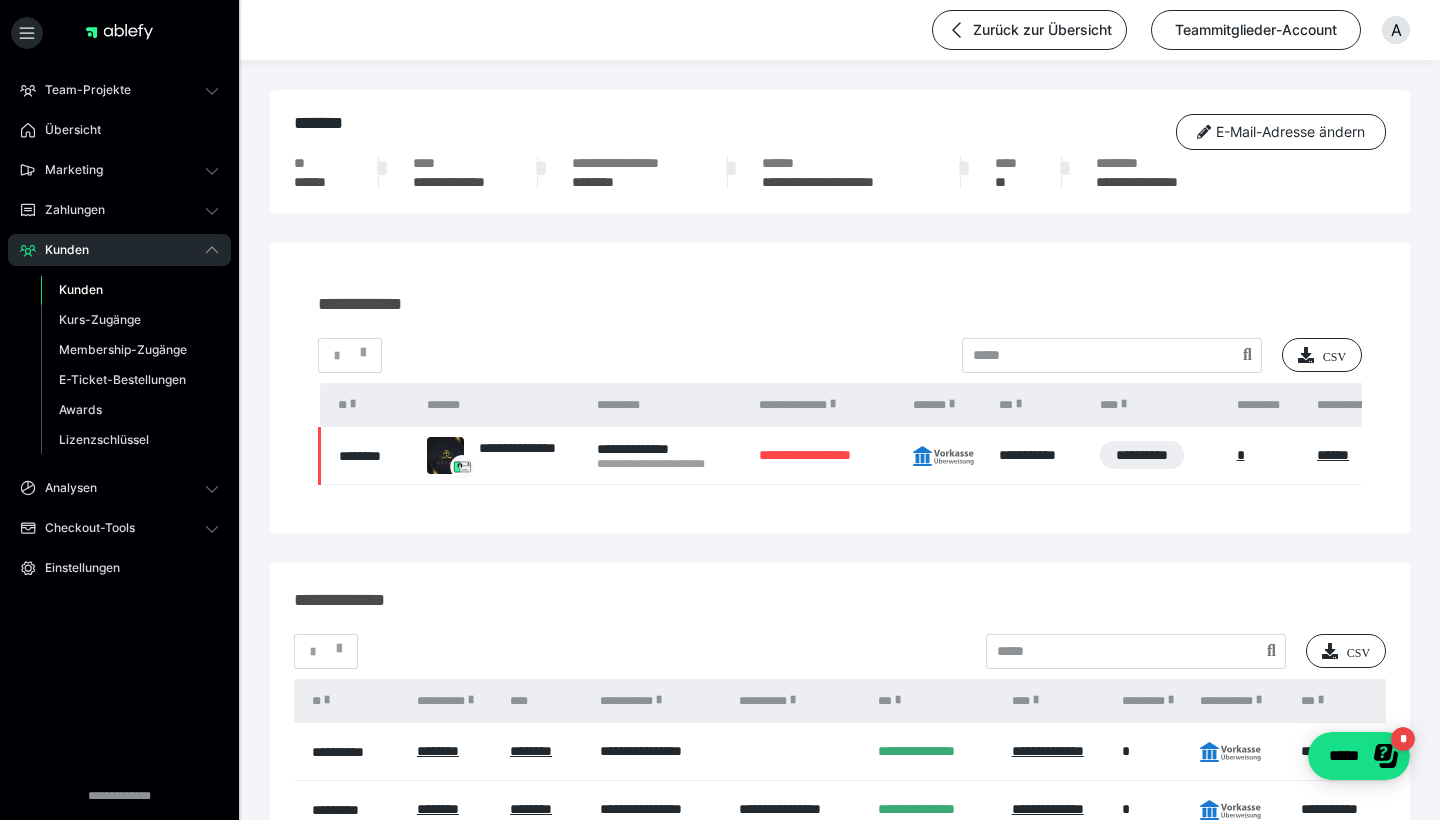 click on "Kunden" at bounding box center (81, 289) 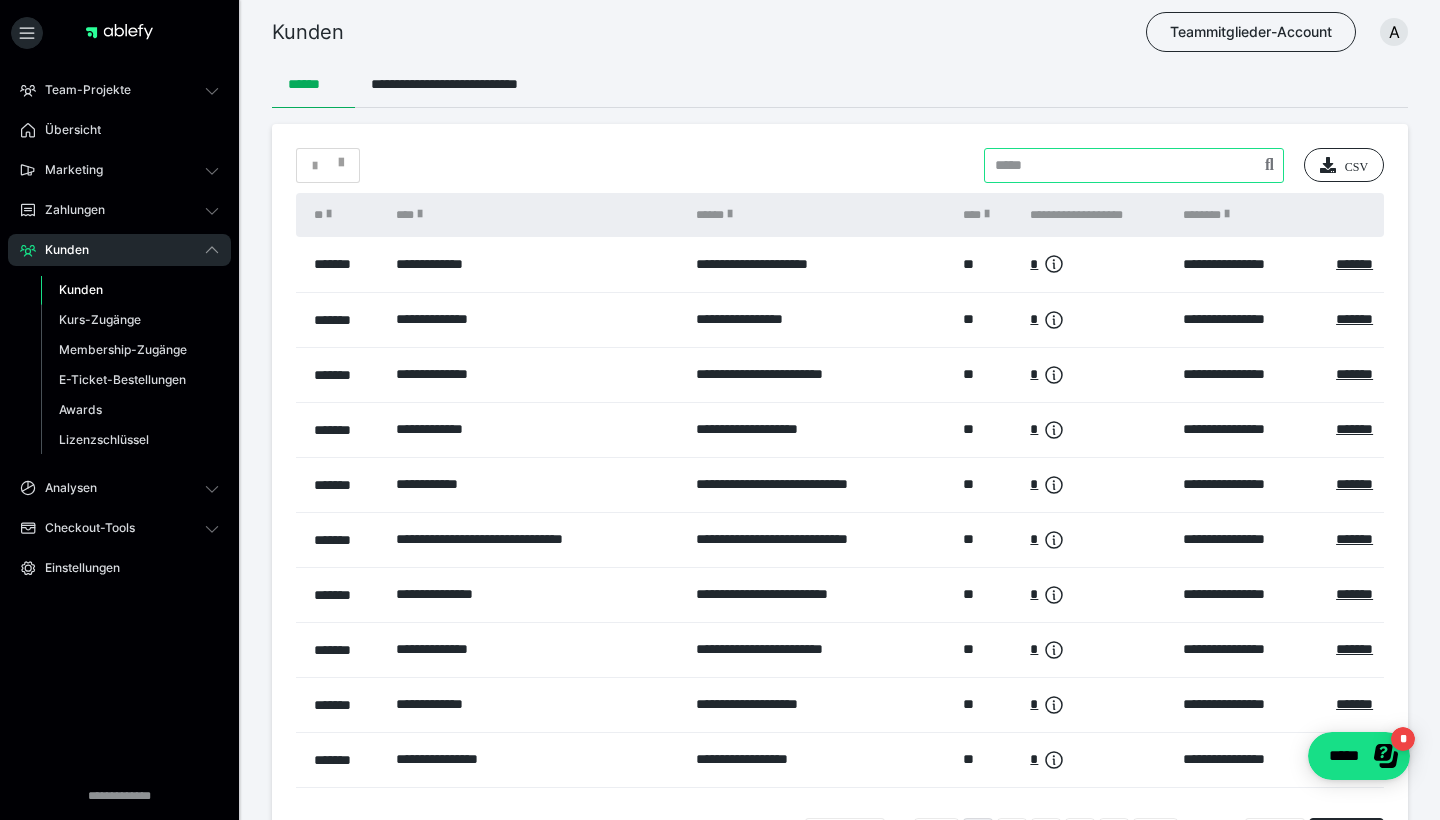 click at bounding box center [1134, 165] 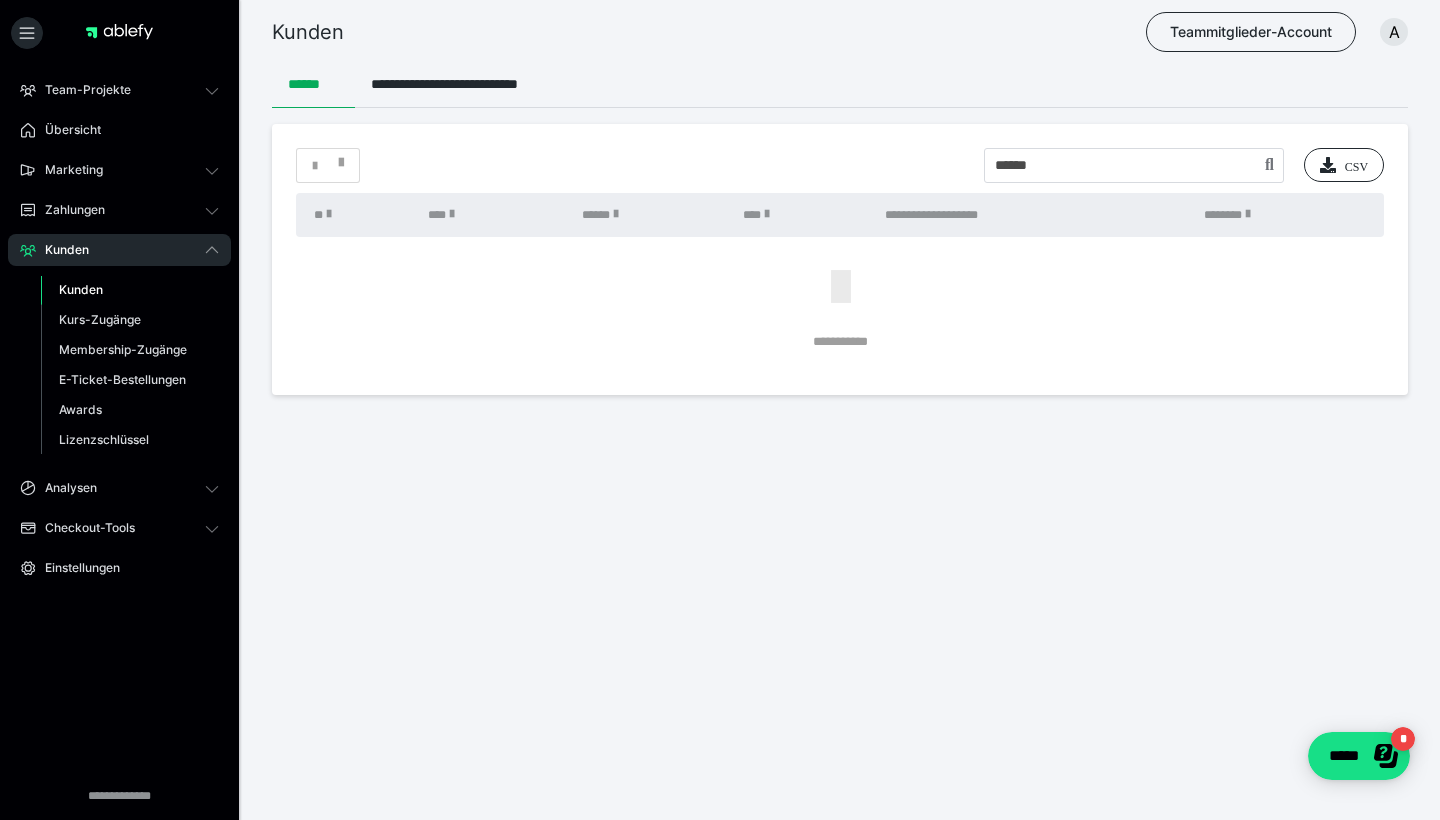 click at bounding box center [1269, 166] 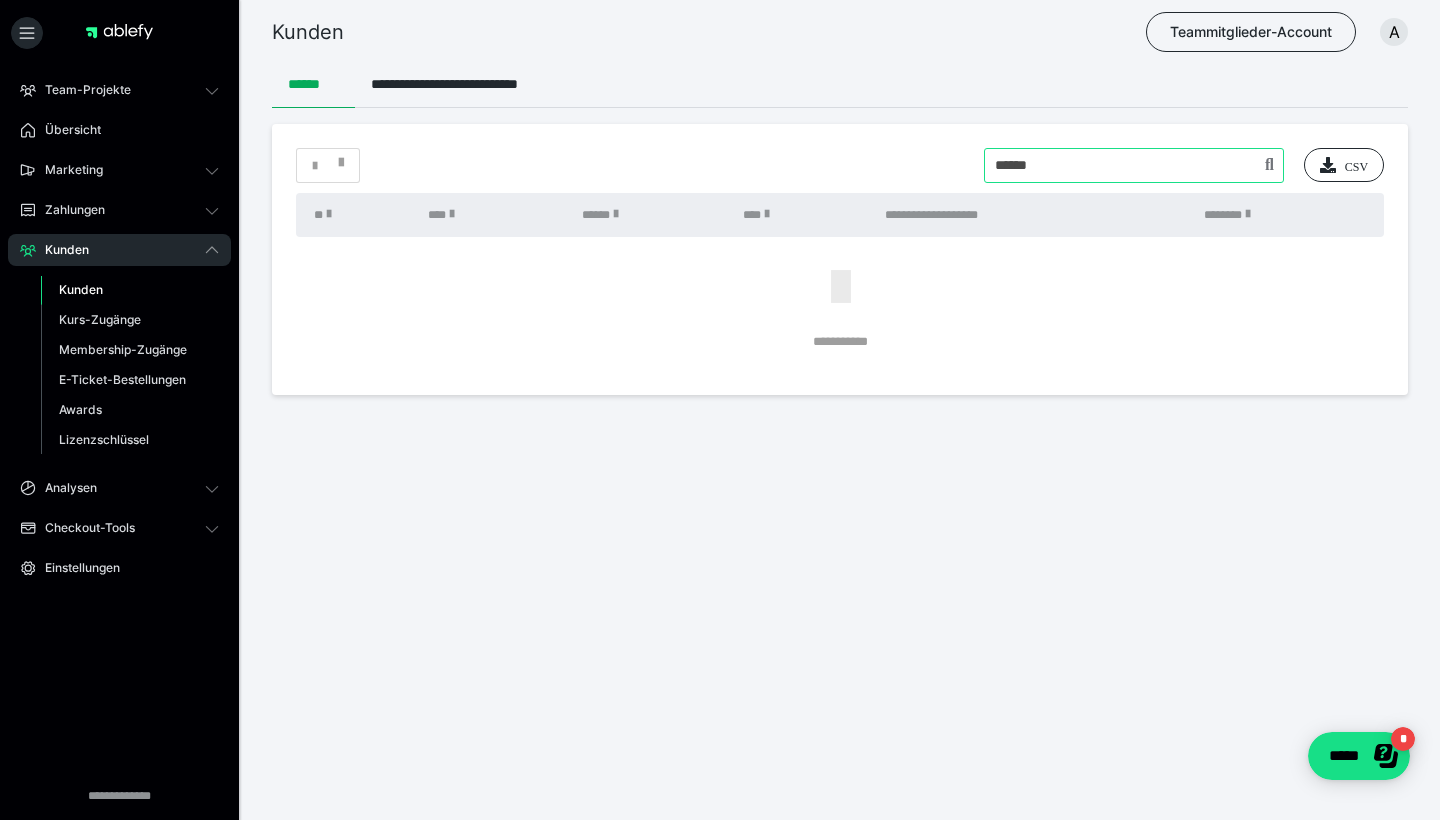 click at bounding box center (1134, 165) 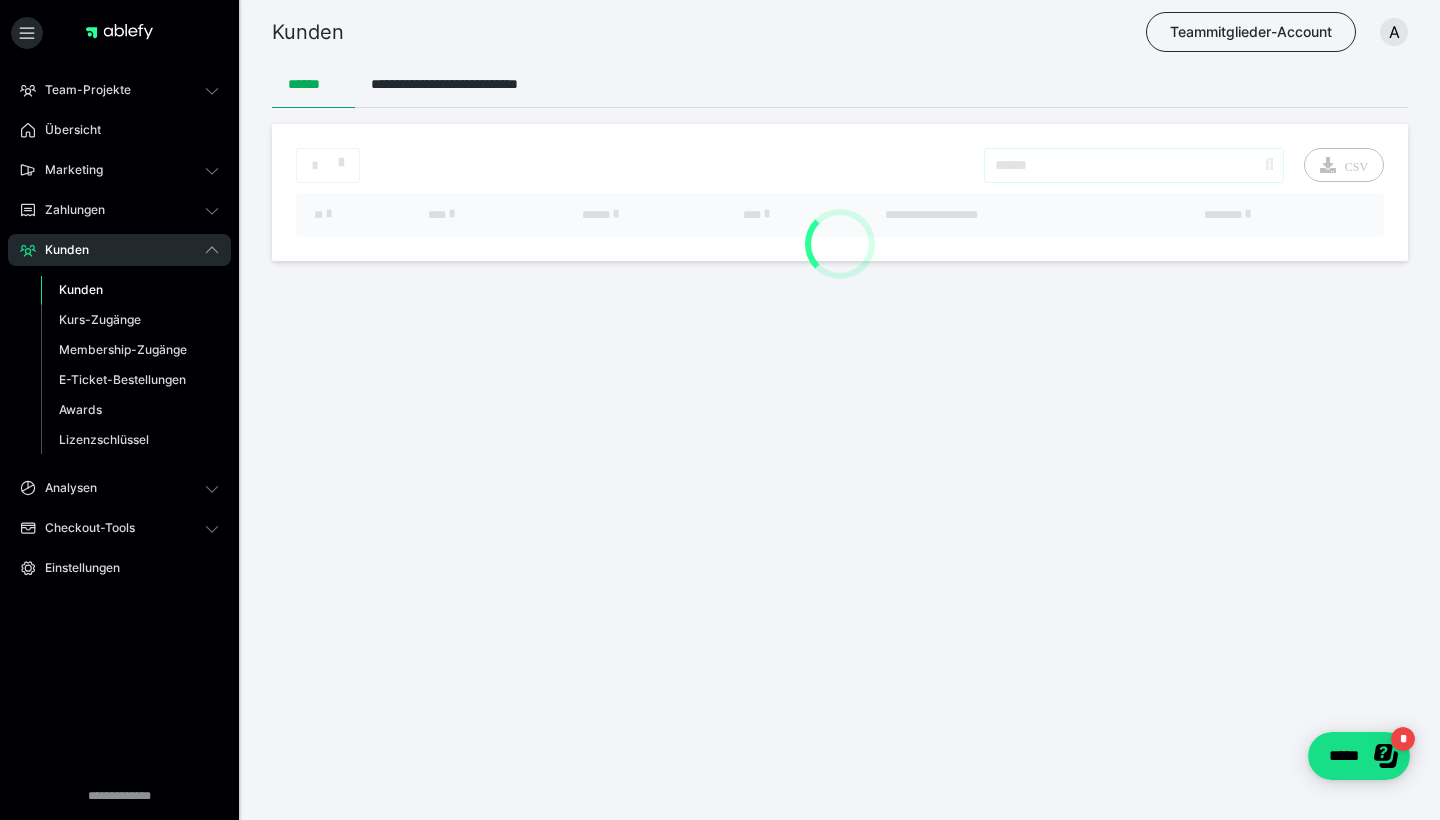 type on "*****" 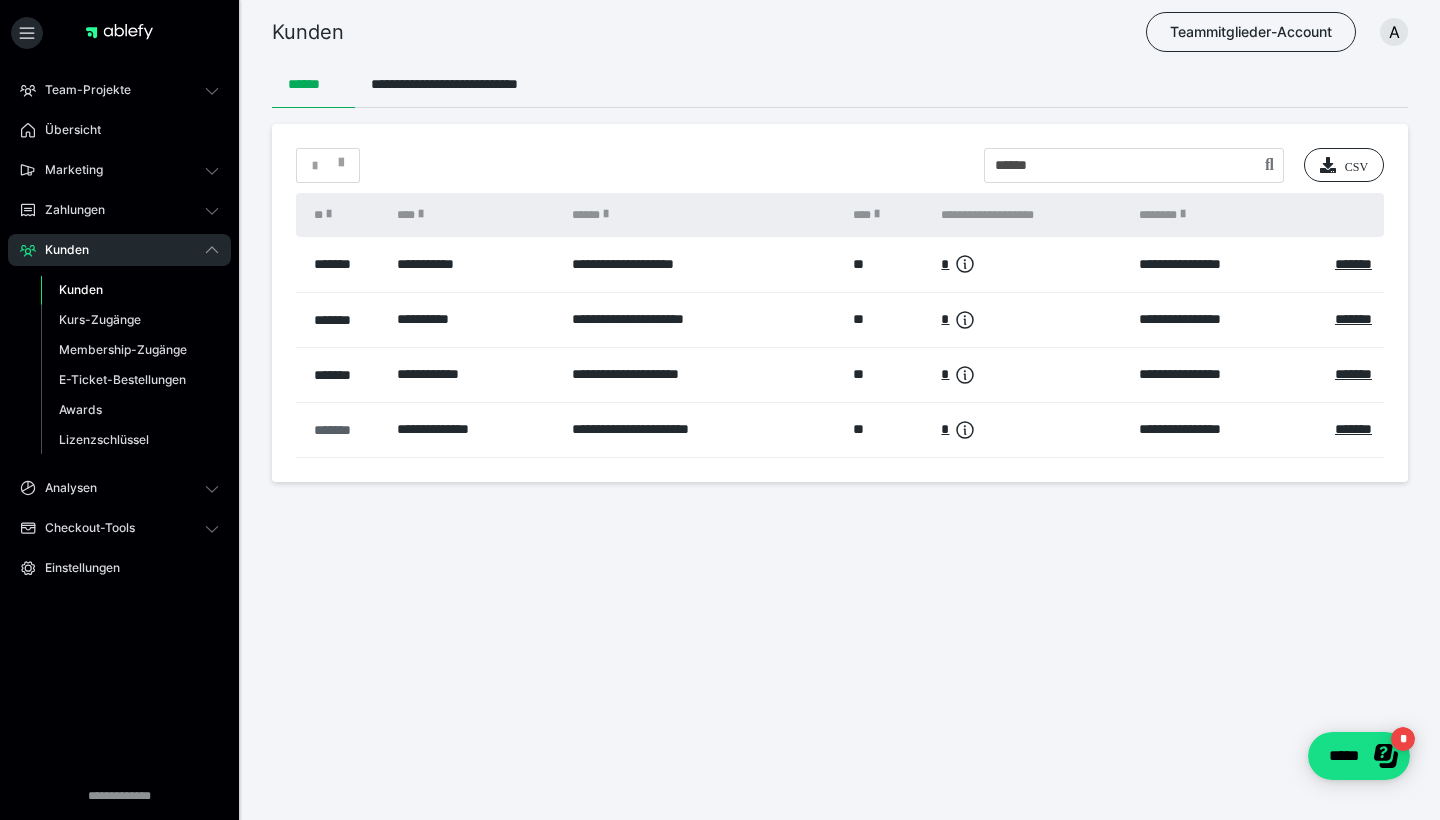 click on "*******" at bounding box center (345, 430) 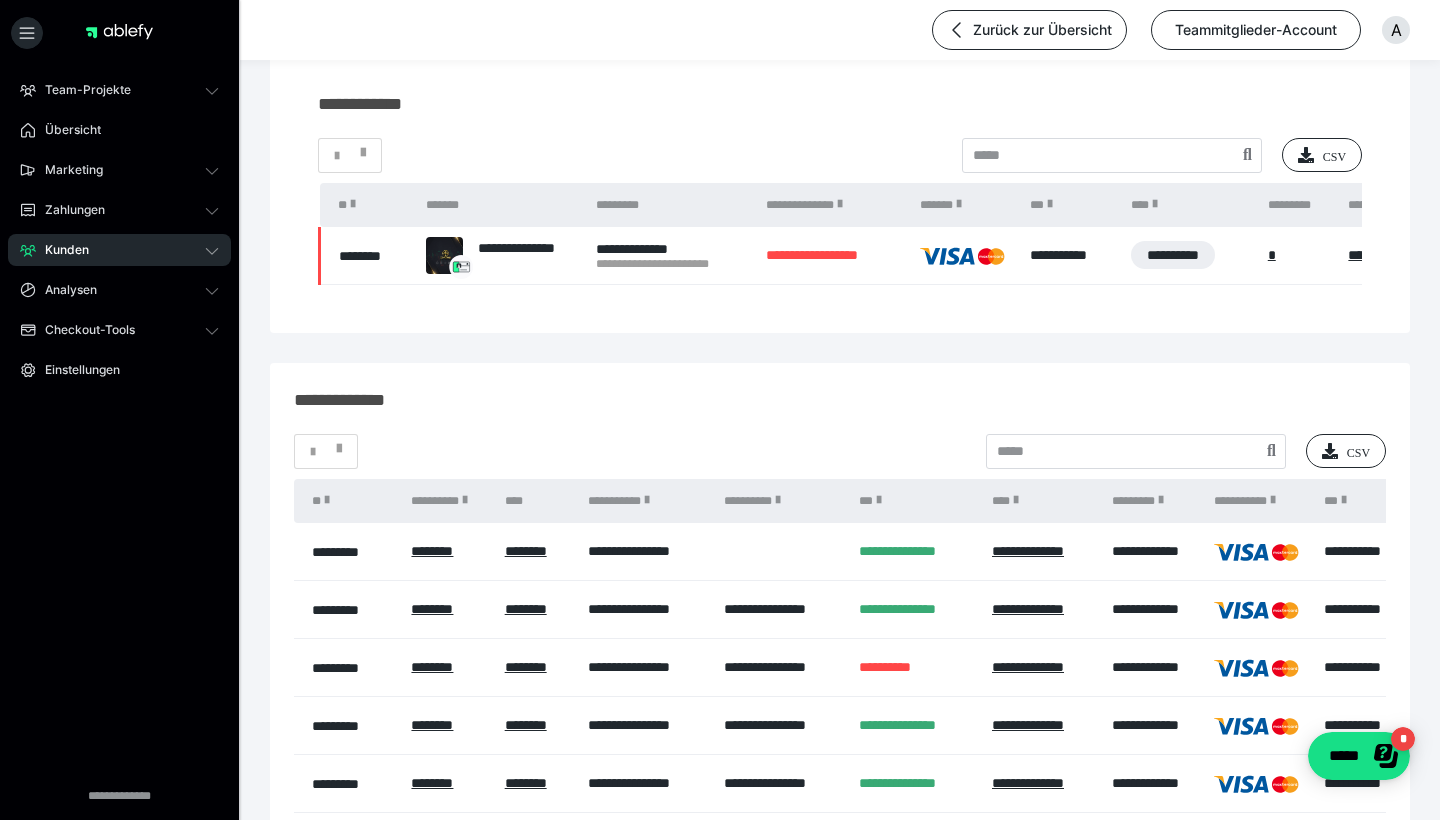 scroll, scrollTop: 237, scrollLeft: 0, axis: vertical 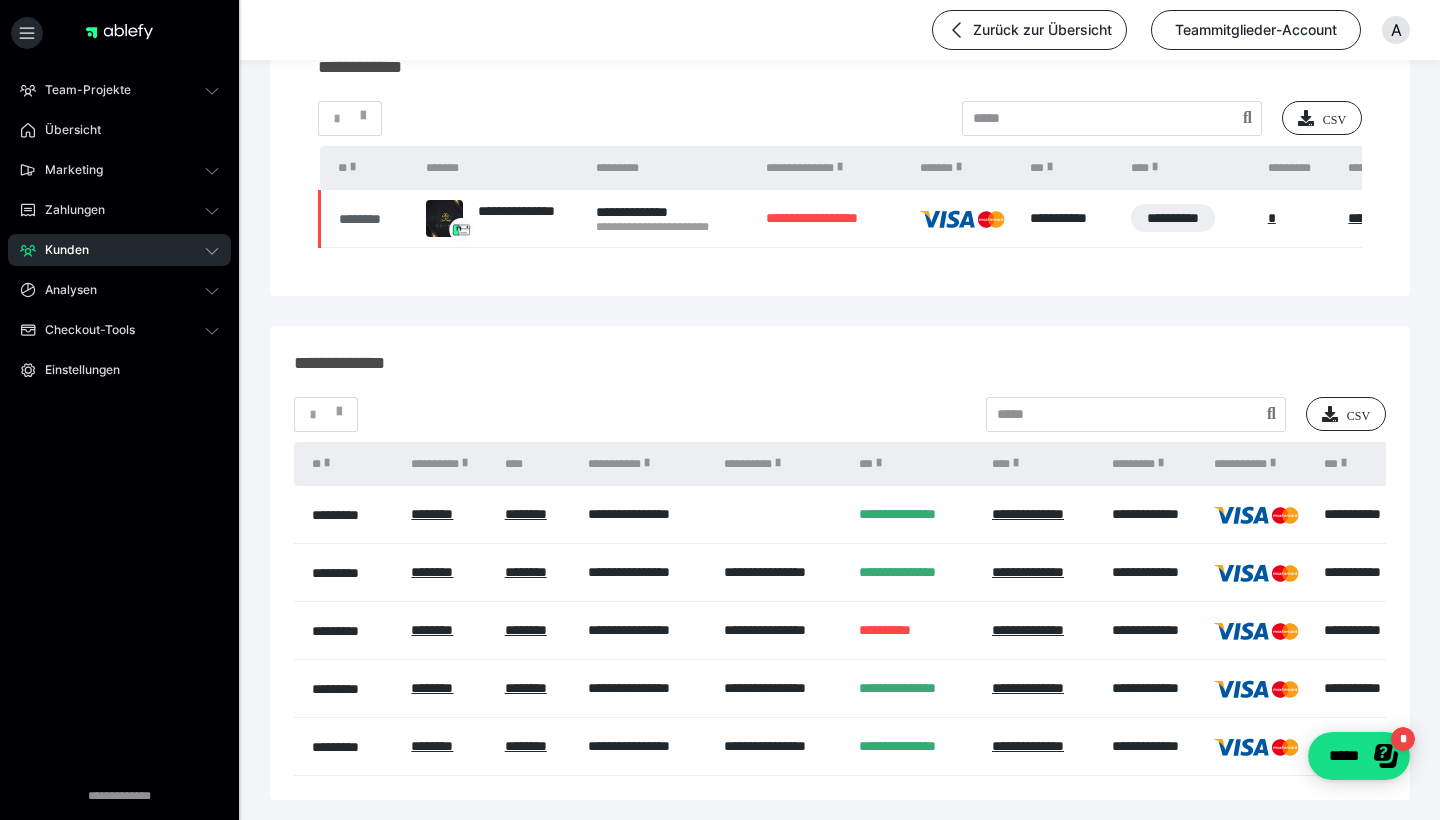 click on "********" at bounding box center (372, 219) 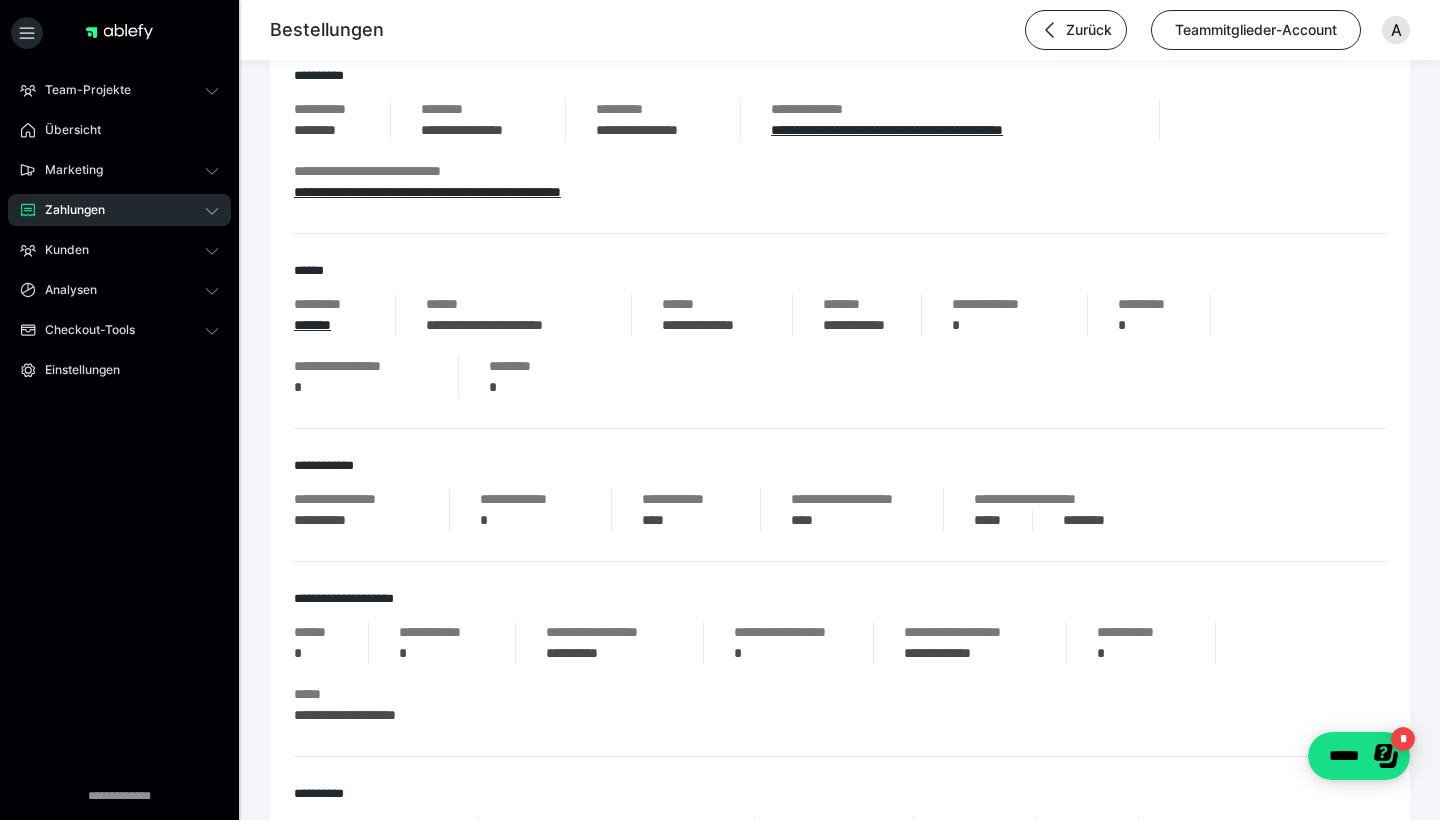 scroll, scrollTop: 275, scrollLeft: 0, axis: vertical 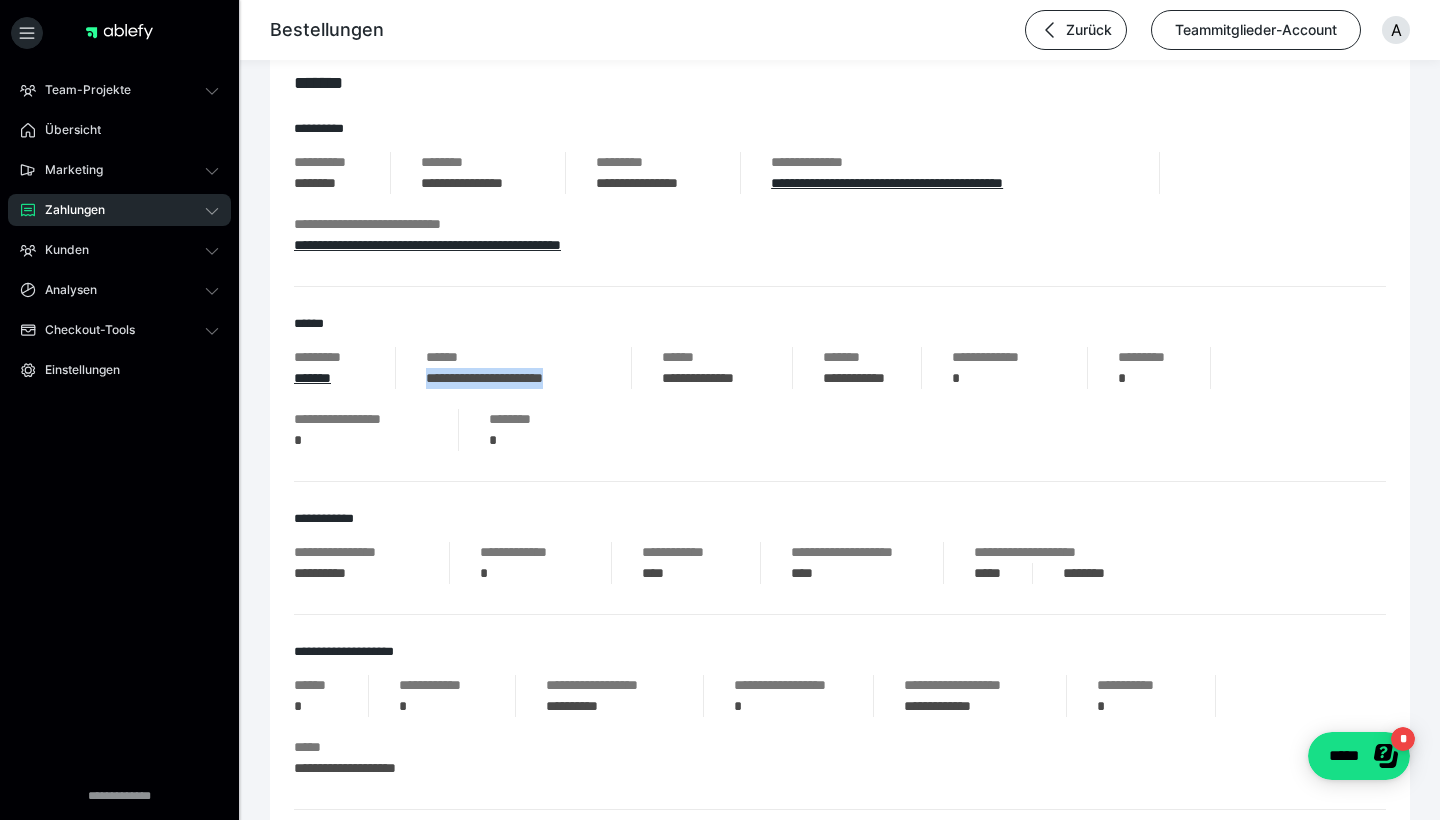 drag, startPoint x: 610, startPoint y: 379, endPoint x: 428, endPoint y: 380, distance: 182.00275 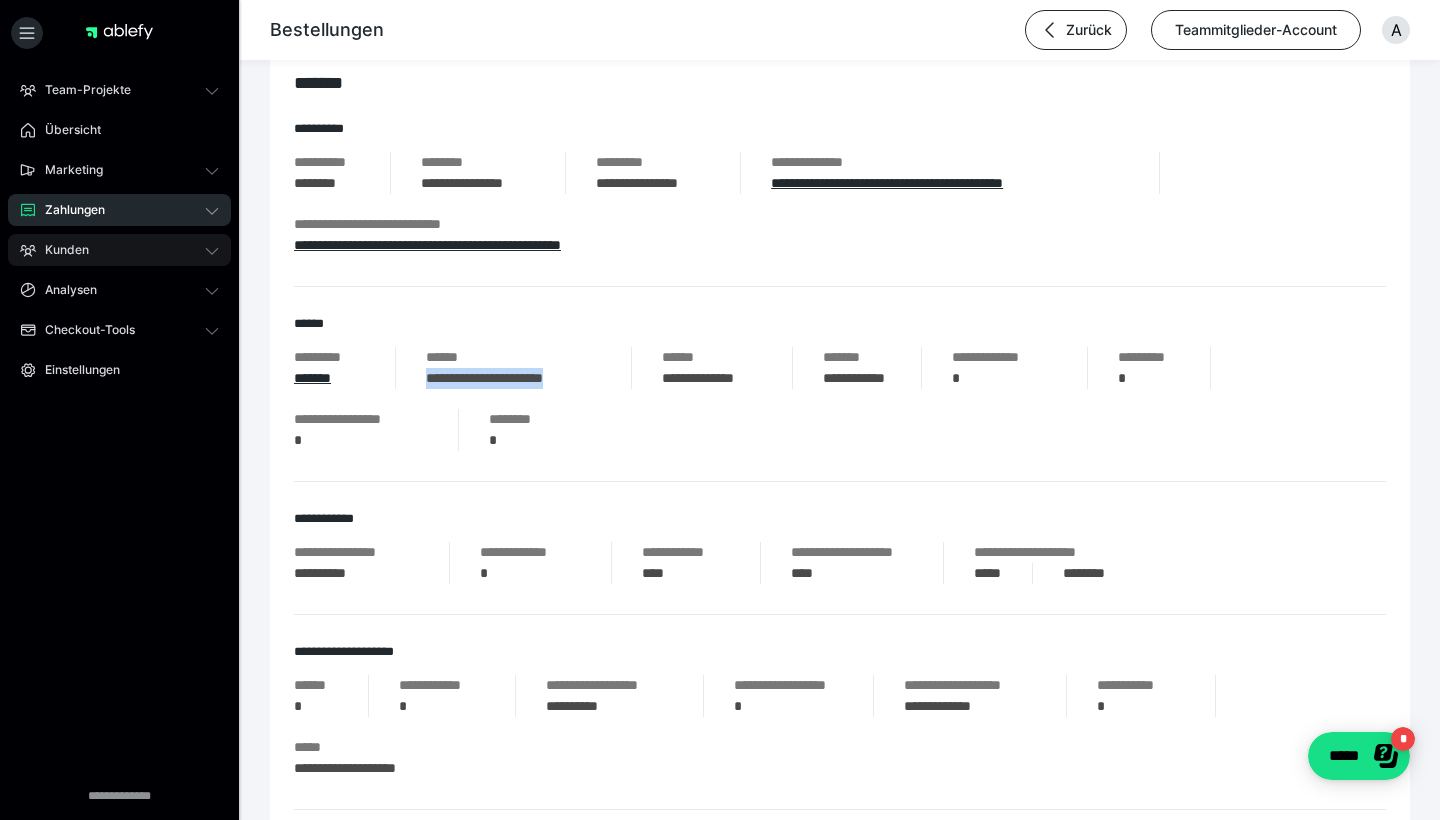 click on "Kunden" at bounding box center [119, 250] 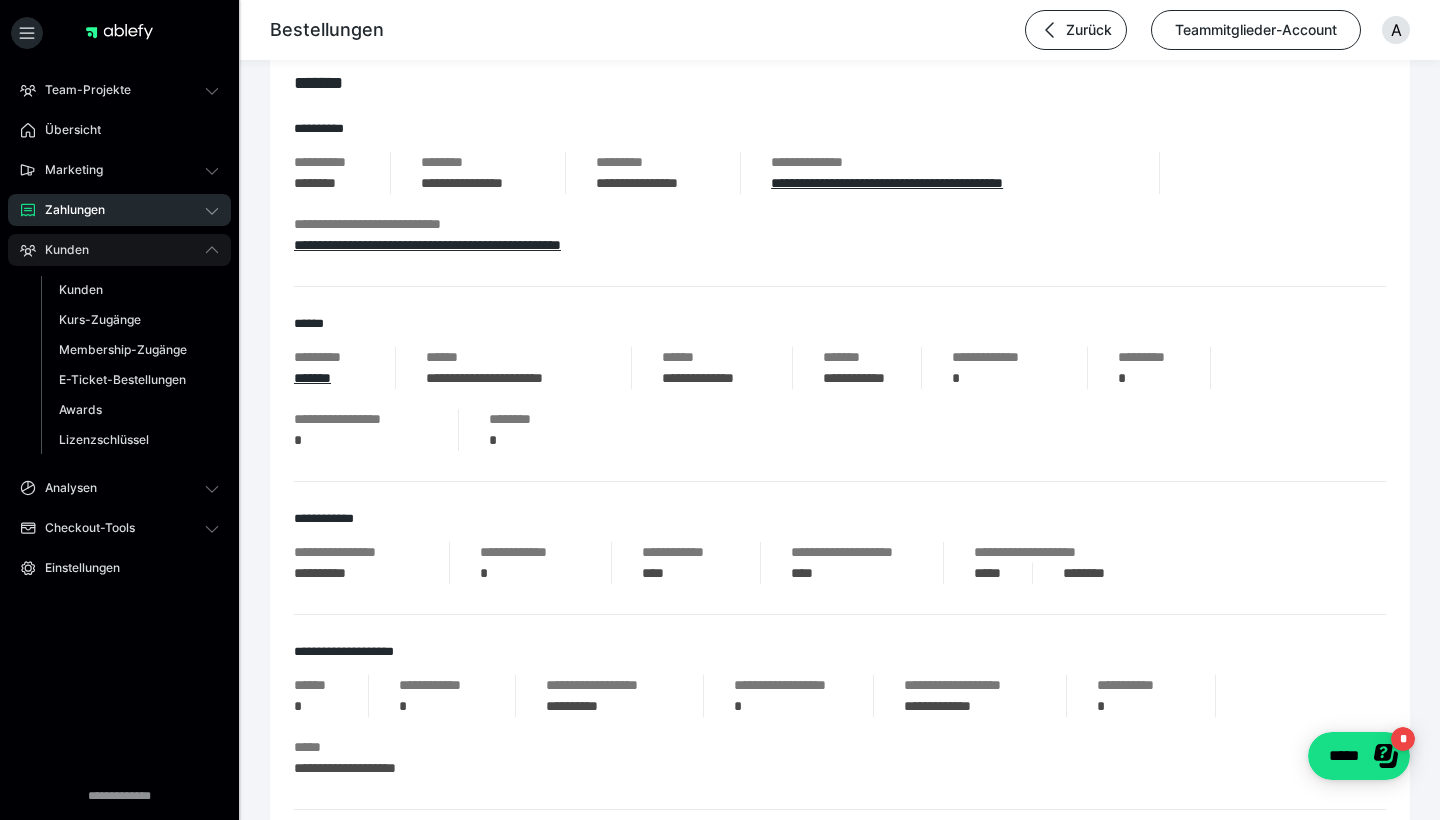 click on "Kunden" at bounding box center [119, 250] 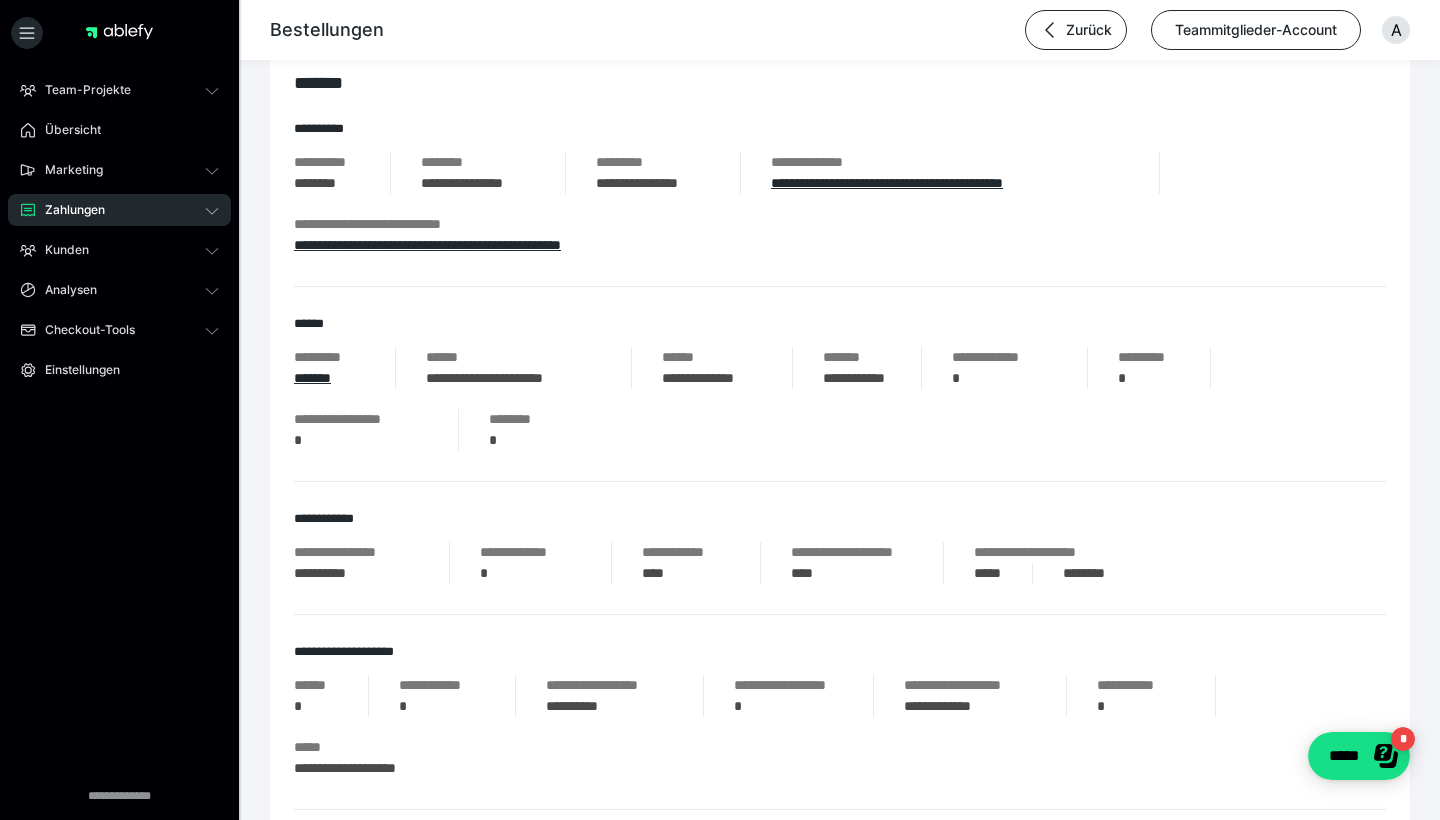 click on "Zahlungen" at bounding box center [119, 210] 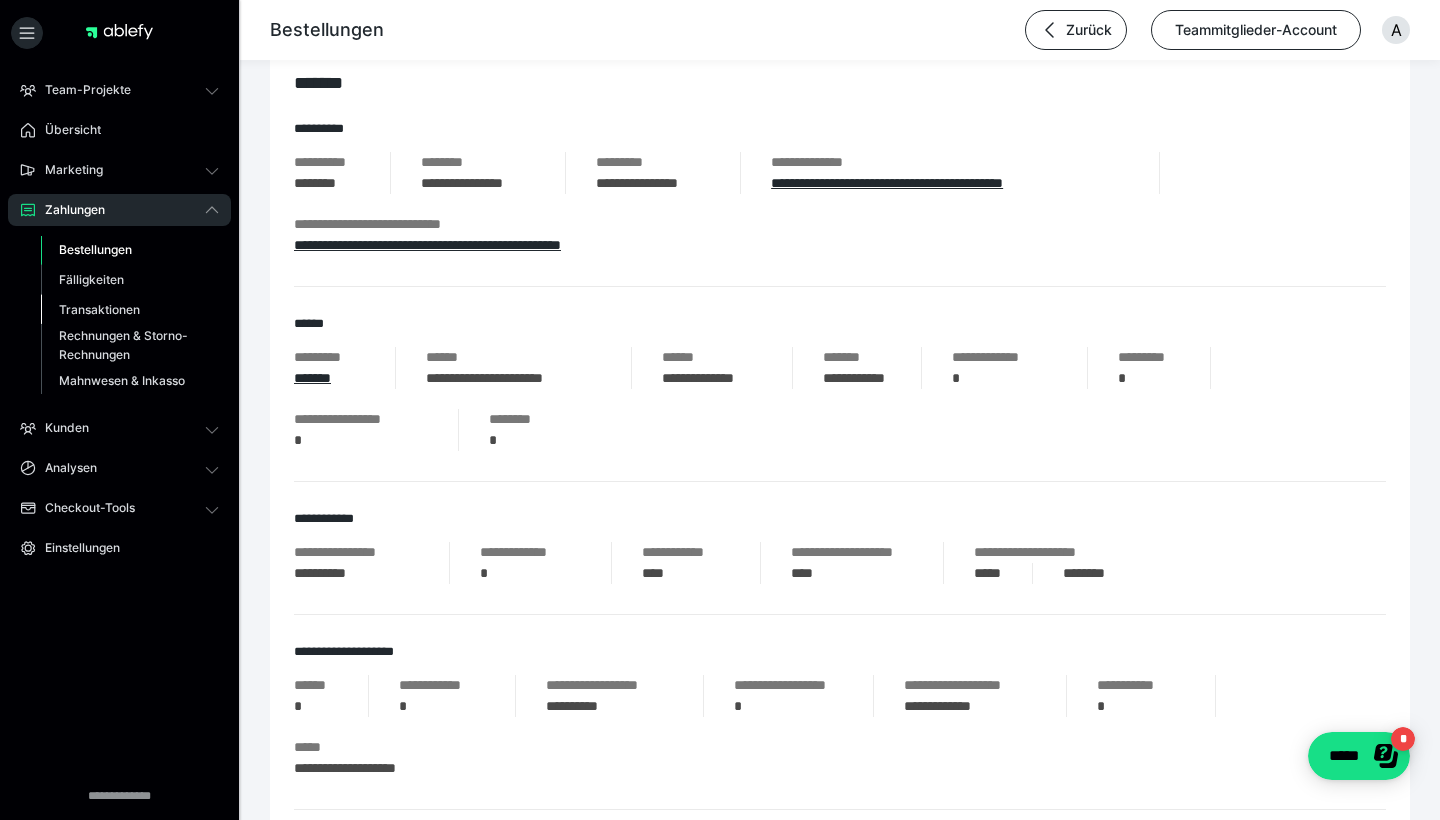 click on "Transaktionen" at bounding box center [99, 309] 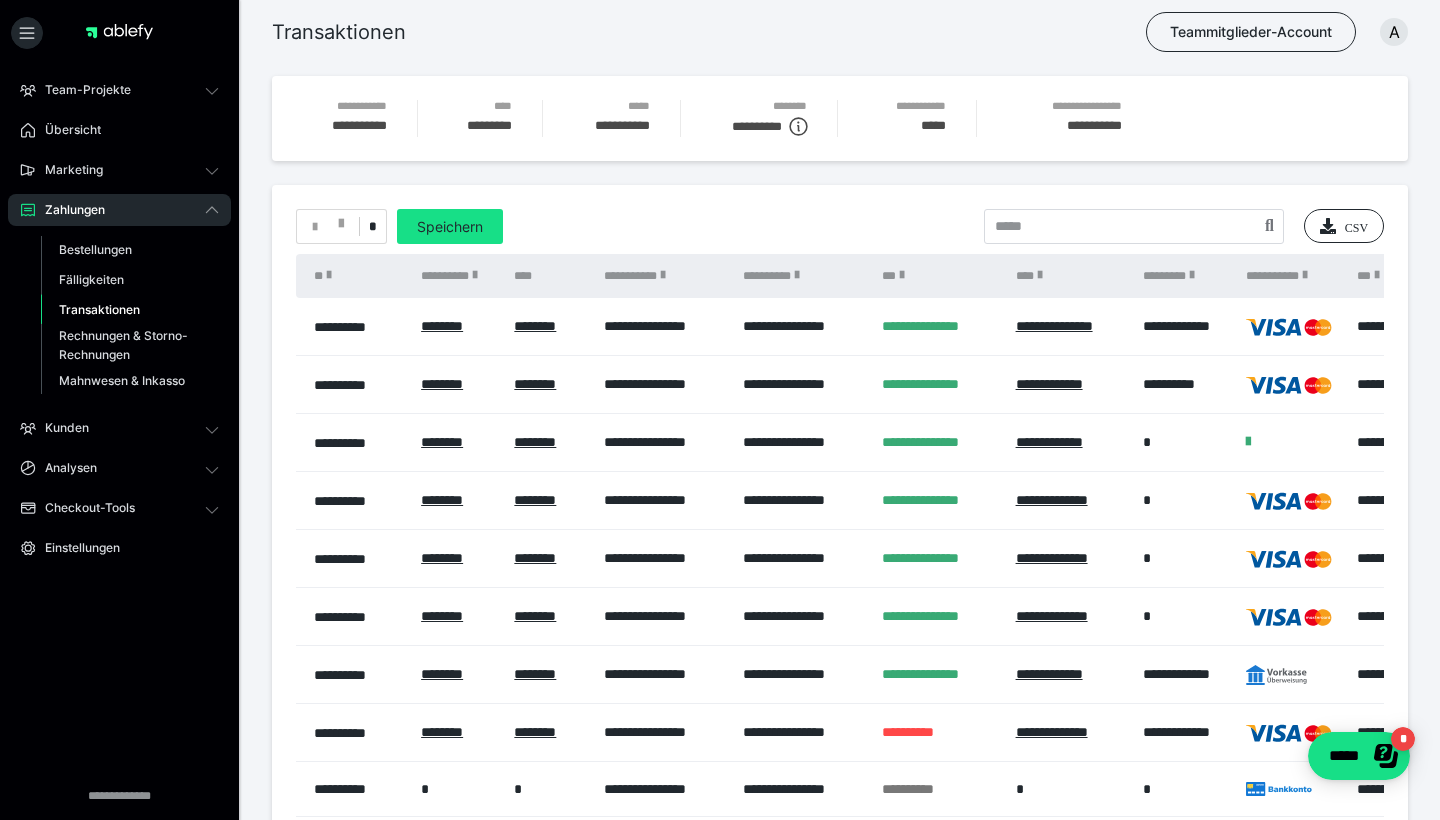 scroll, scrollTop: 0, scrollLeft: 0, axis: both 